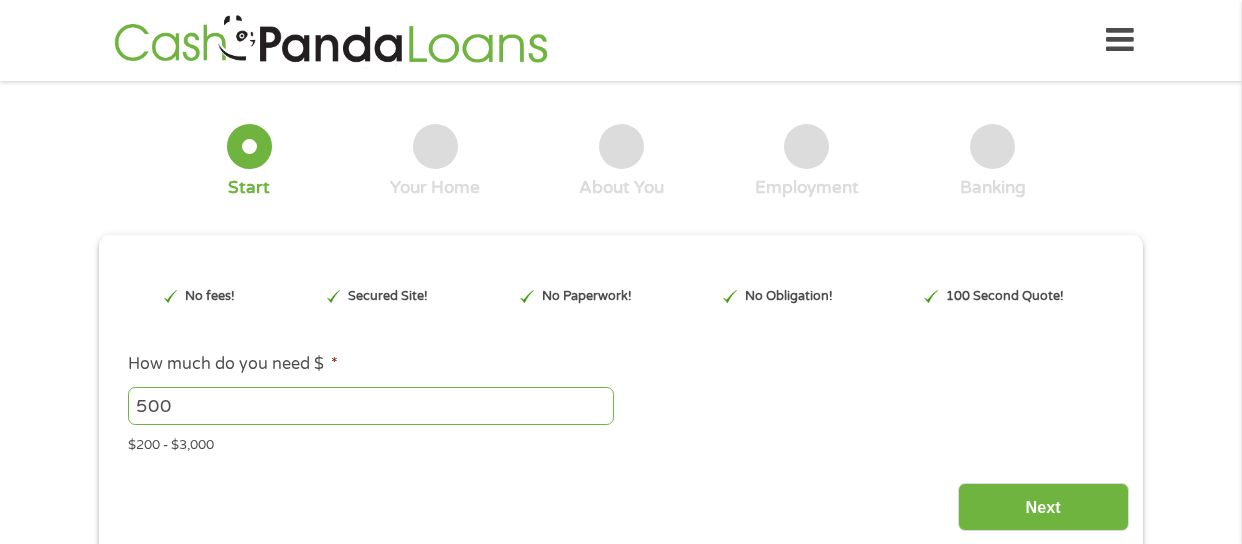 scroll, scrollTop: 0, scrollLeft: 0, axis: both 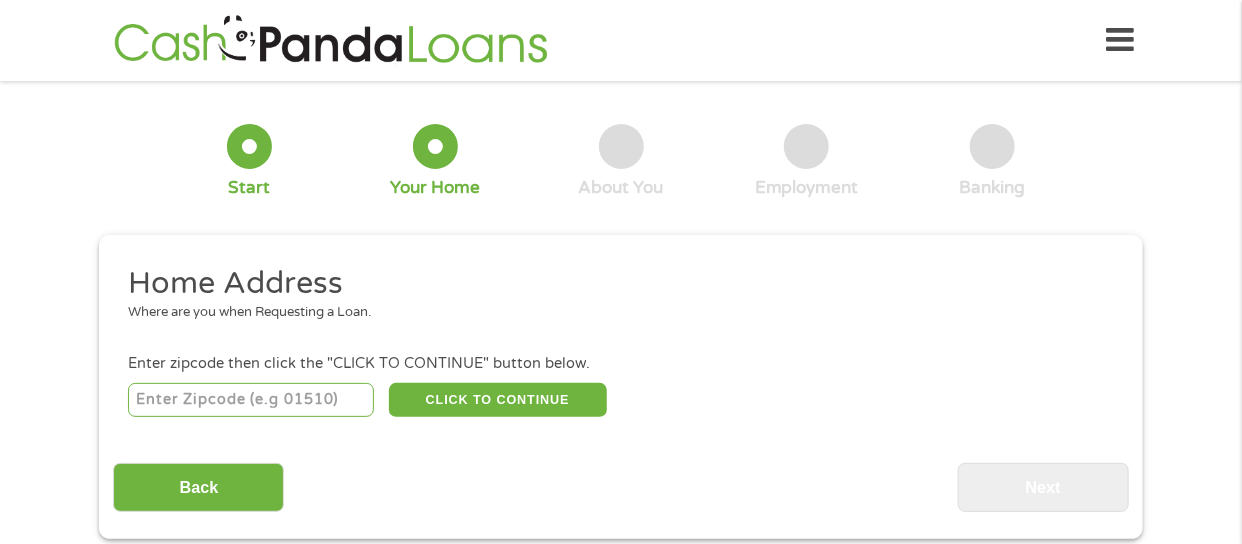 click at bounding box center [251, 400] 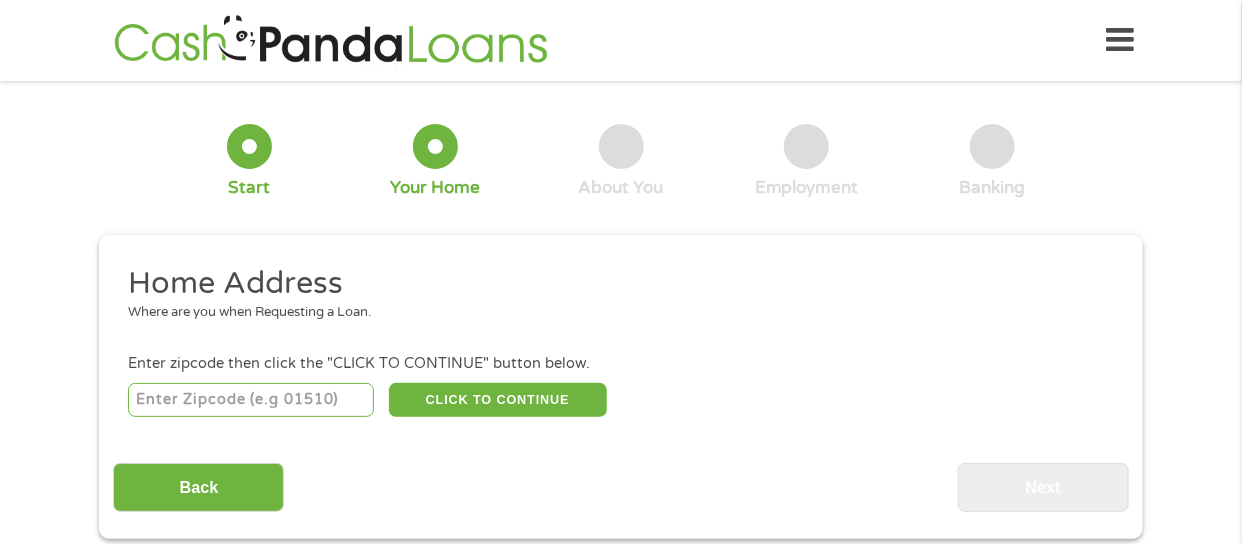 type on "33584" 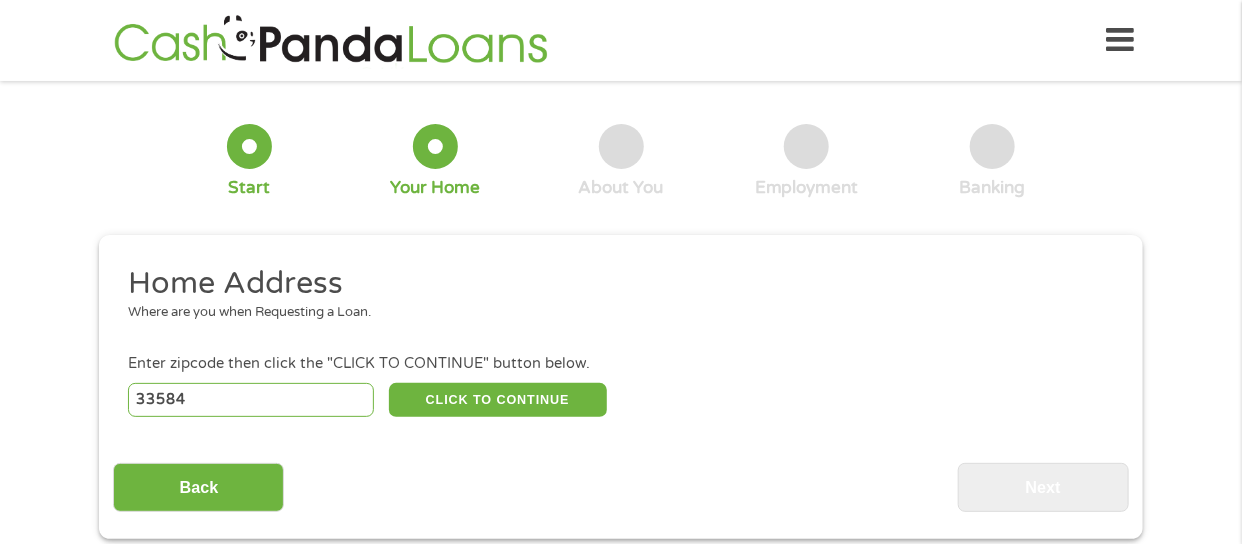 select on "[US_STATE]" 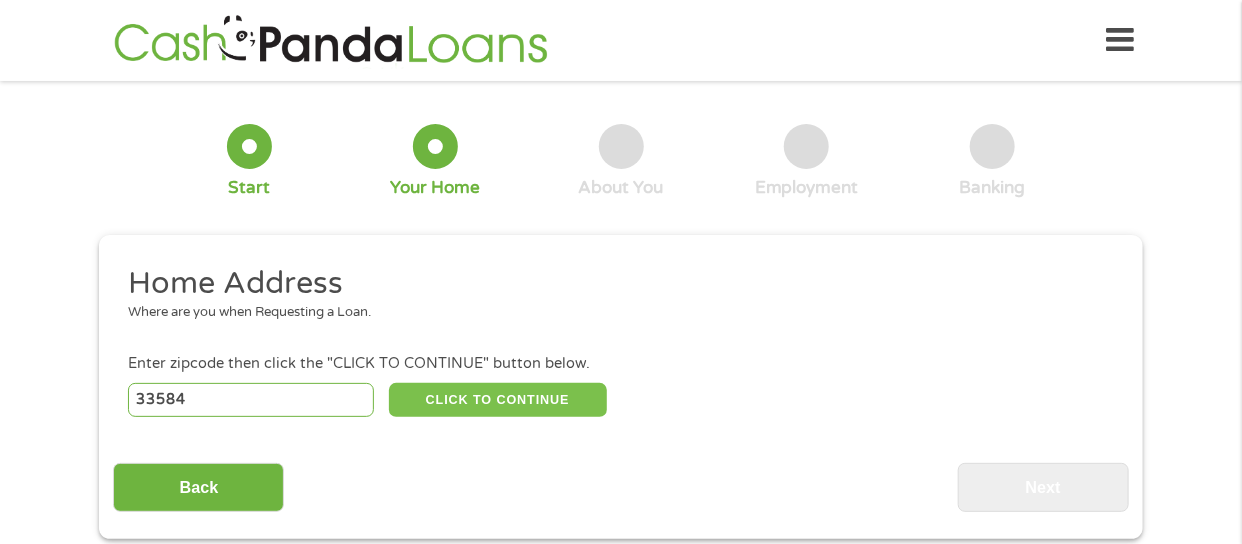 click on "CLICK TO CONTINUE" at bounding box center [498, 400] 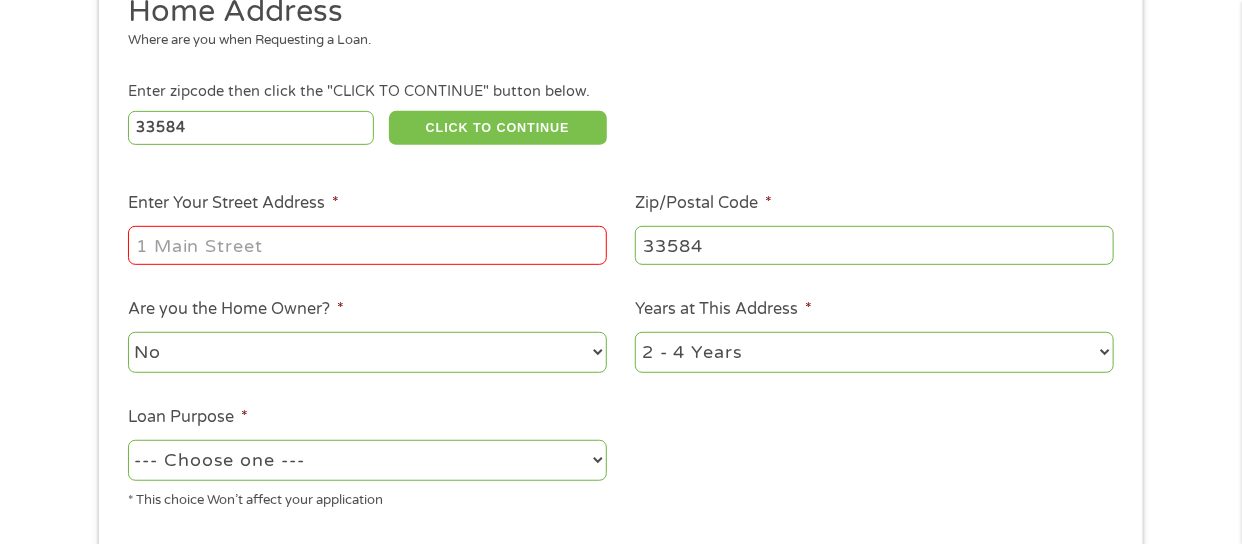scroll, scrollTop: 299, scrollLeft: 0, axis: vertical 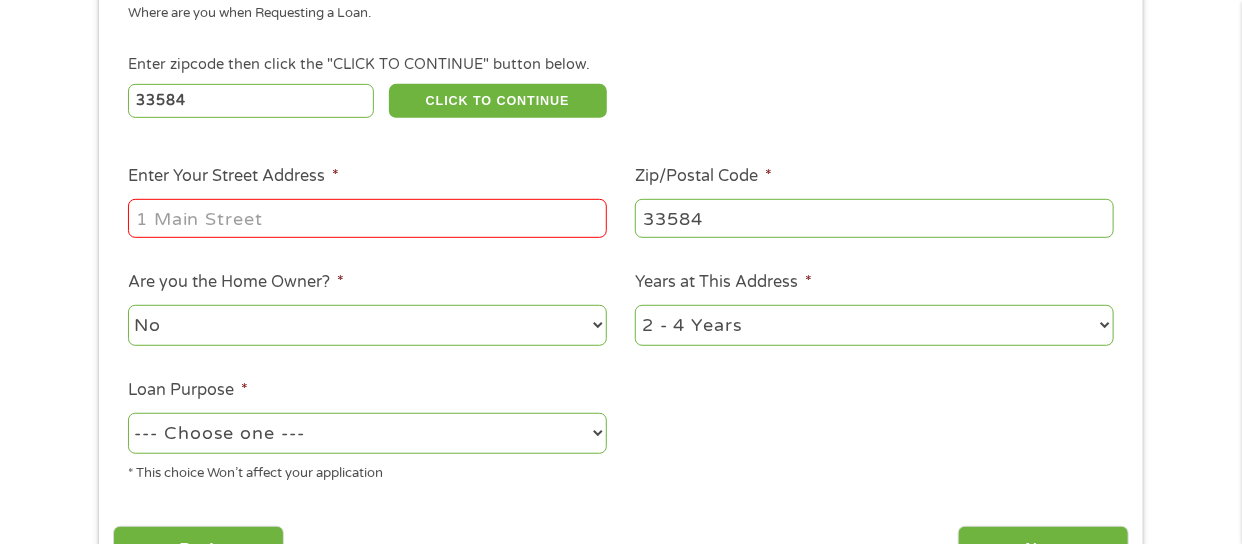 click on "Enter Your Street Address *" at bounding box center [367, 218] 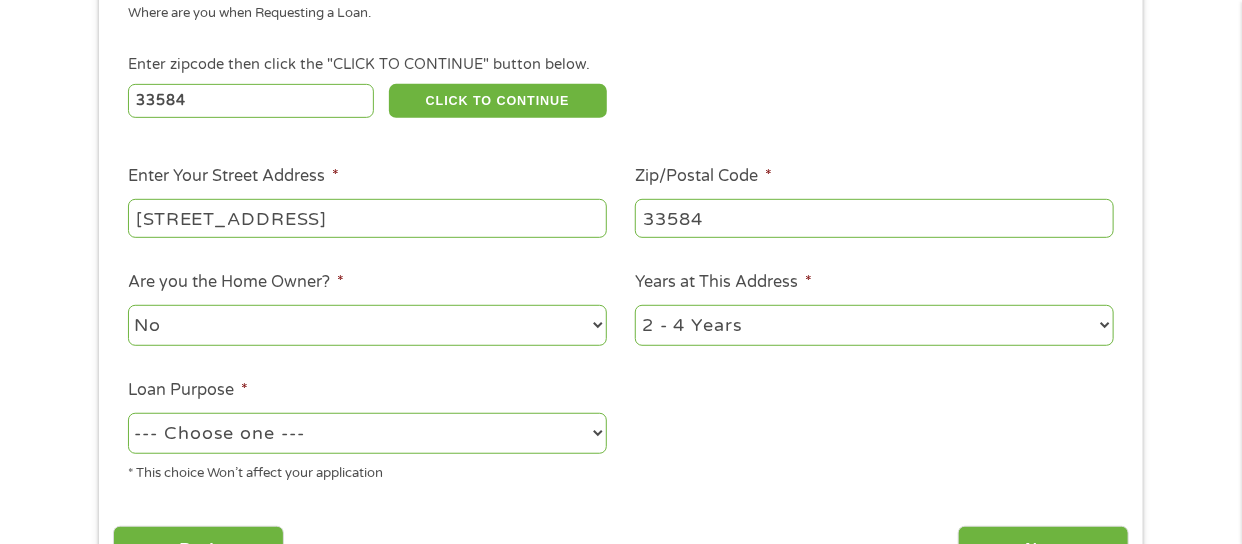 click on "1 Year or less 1 - 2 Years 2 - 4 Years Over 4 Years" at bounding box center [874, 325] 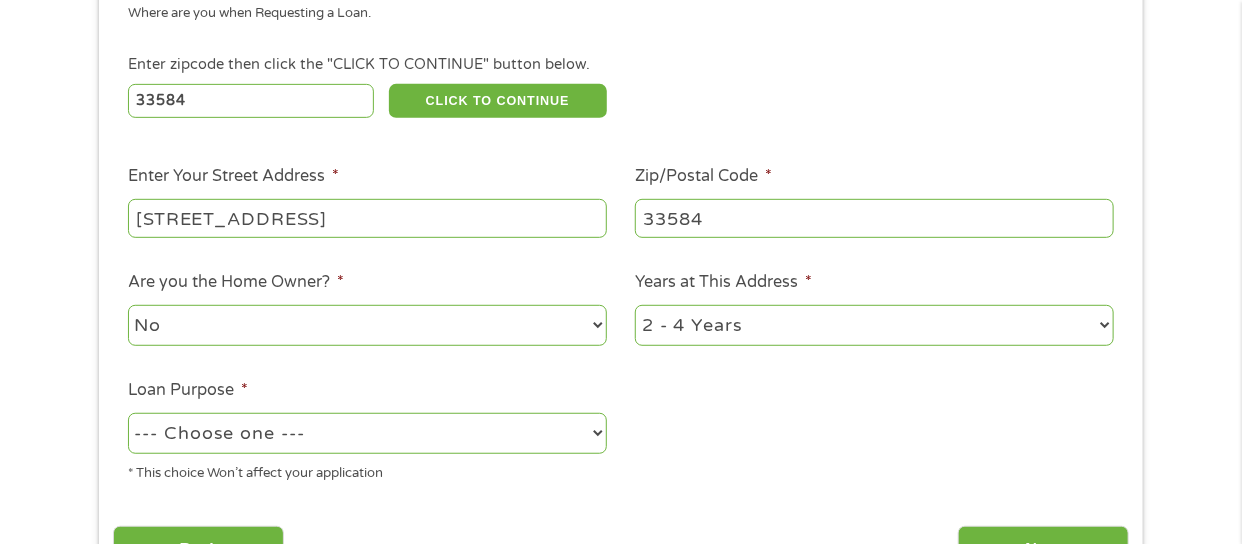 select on "60months" 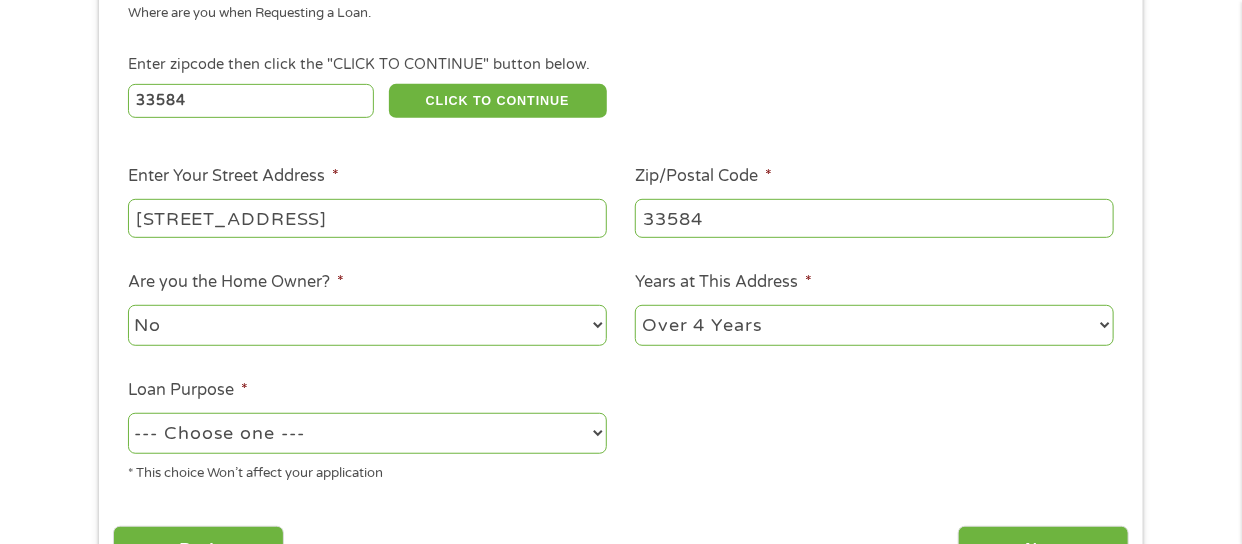 click on "--- Choose one --- Pay Bills Debt Consolidation Home Improvement Major Purchase Car Loan Short Term Cash Medical Expenses Other" at bounding box center (367, 433) 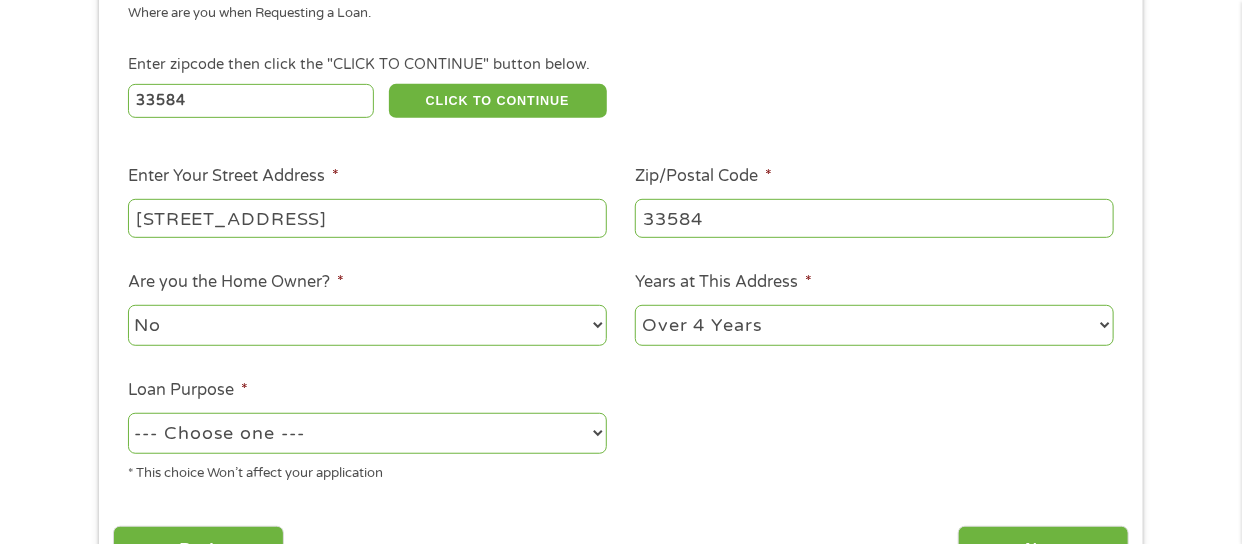 select on "medicalexpenses" 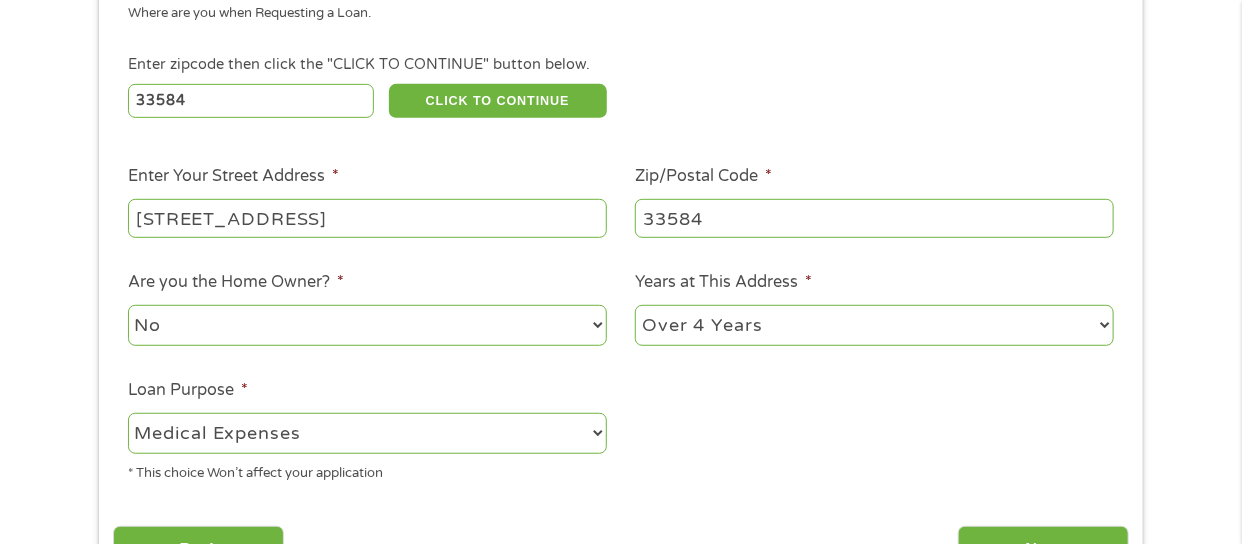 click on "--- Choose one --- Pay Bills Debt Consolidation Home Improvement Major Purchase Car Loan Short Term Cash Medical Expenses Other" at bounding box center [367, 433] 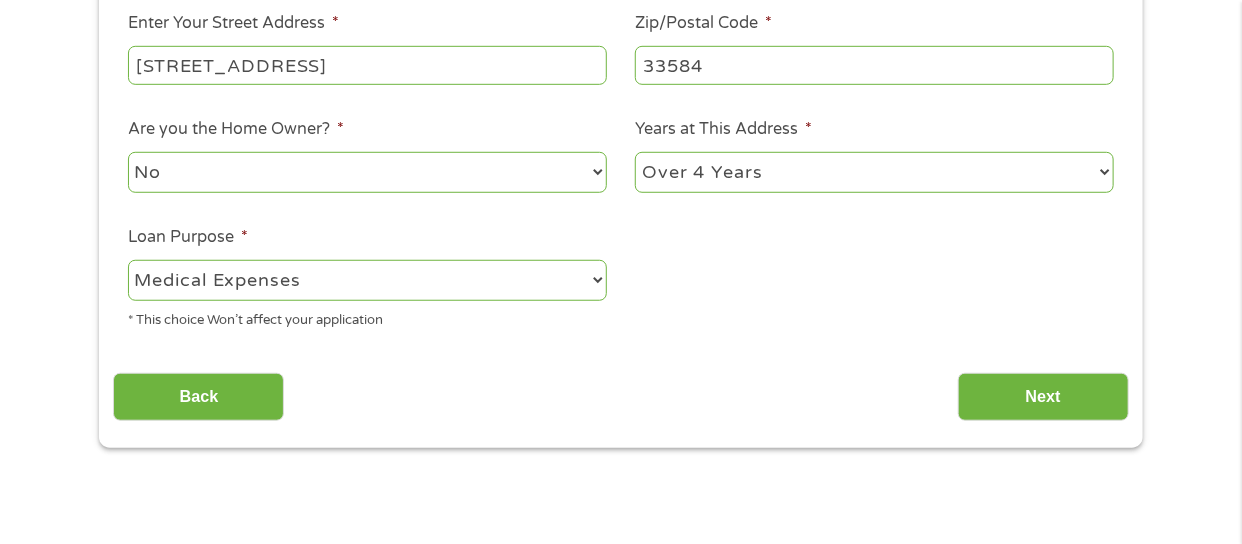 scroll, scrollTop: 500, scrollLeft: 0, axis: vertical 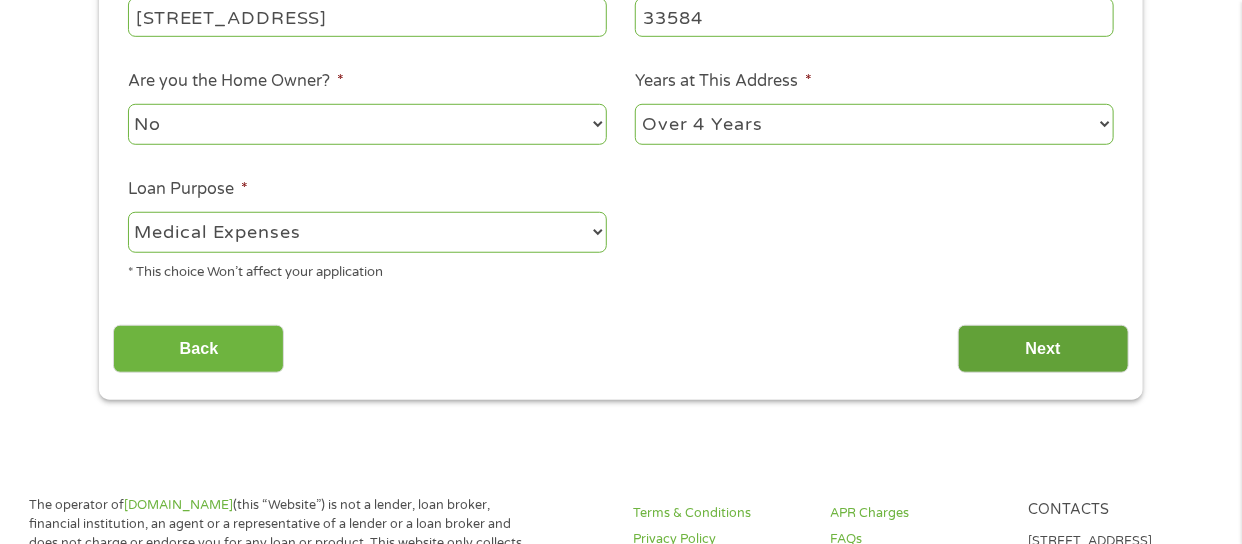 click on "Next" at bounding box center (1043, 349) 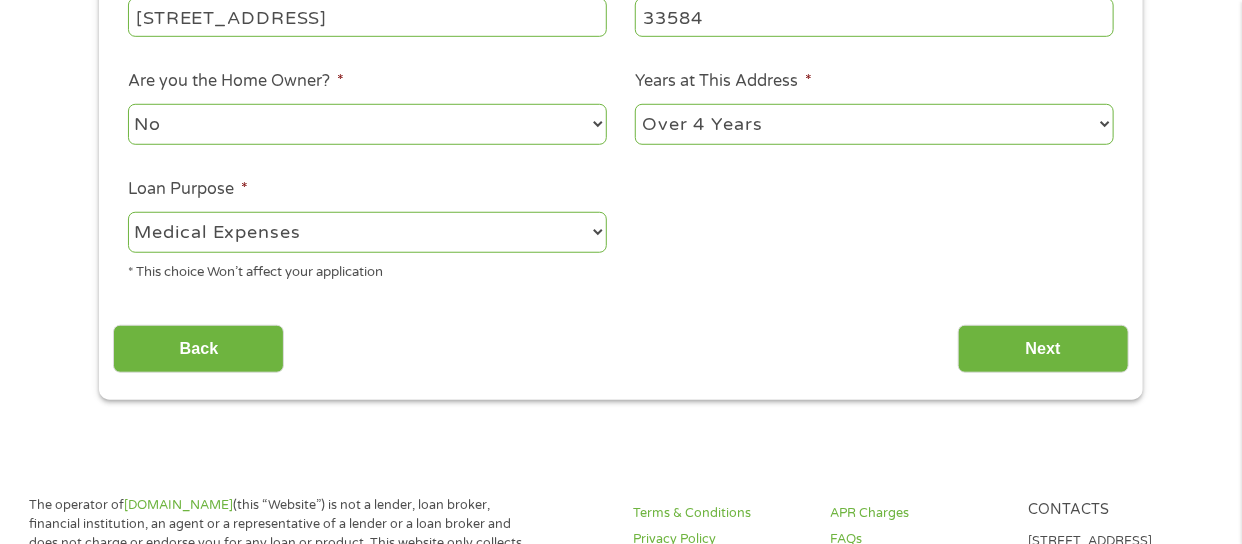 scroll, scrollTop: 7, scrollLeft: 8, axis: both 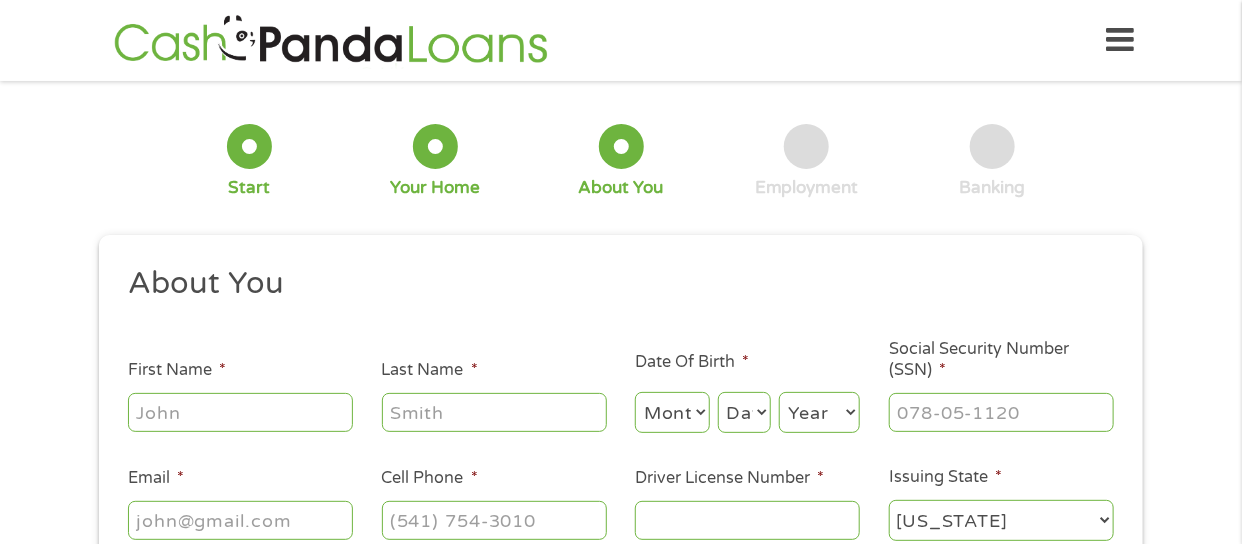 click on "First Name *" at bounding box center [240, 412] 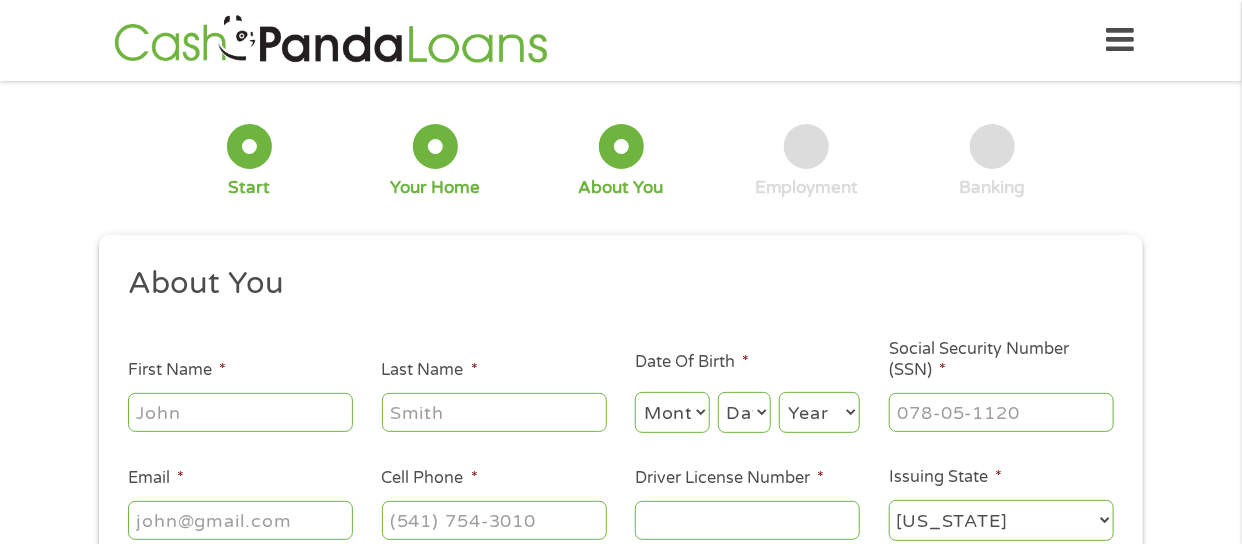 type on "[PERSON_NAME]" 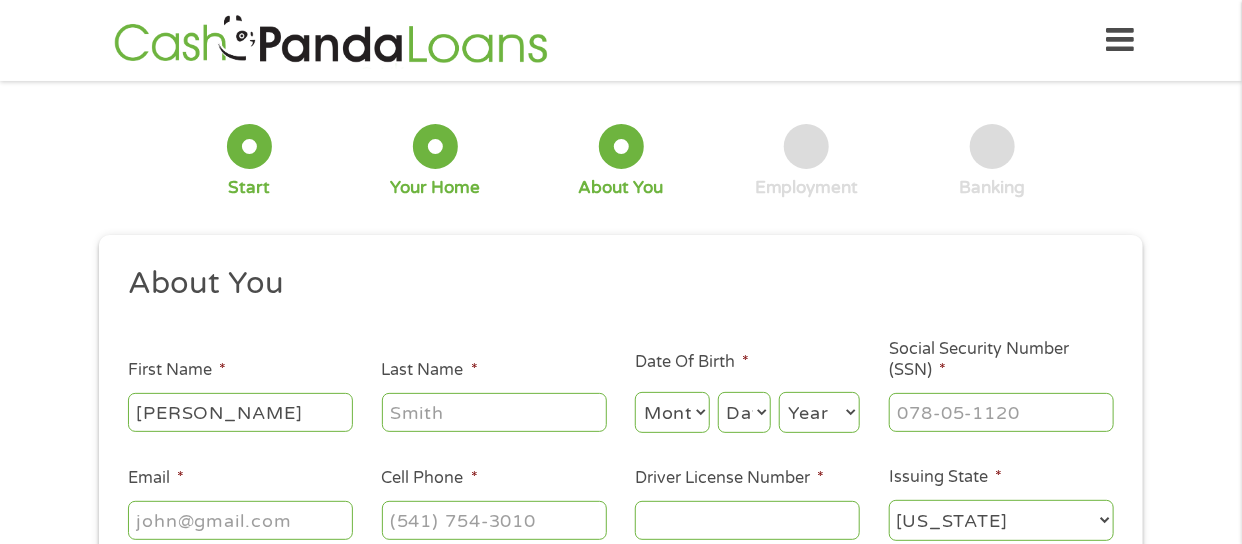 type on "[PERSON_NAME]" 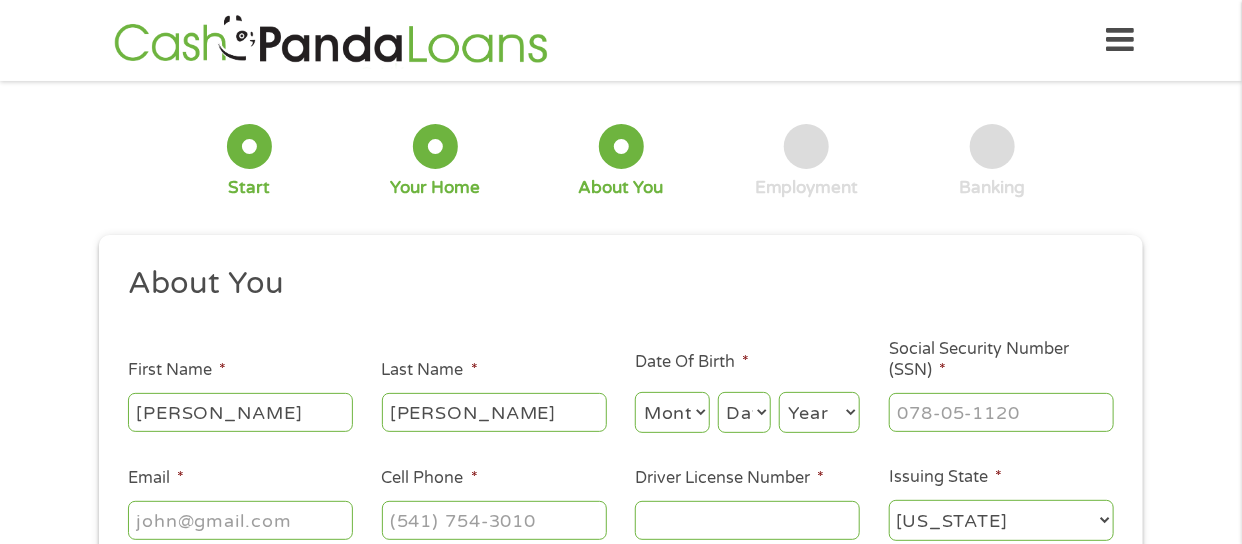 type on "[EMAIL_ADDRESS][DOMAIN_NAME]" 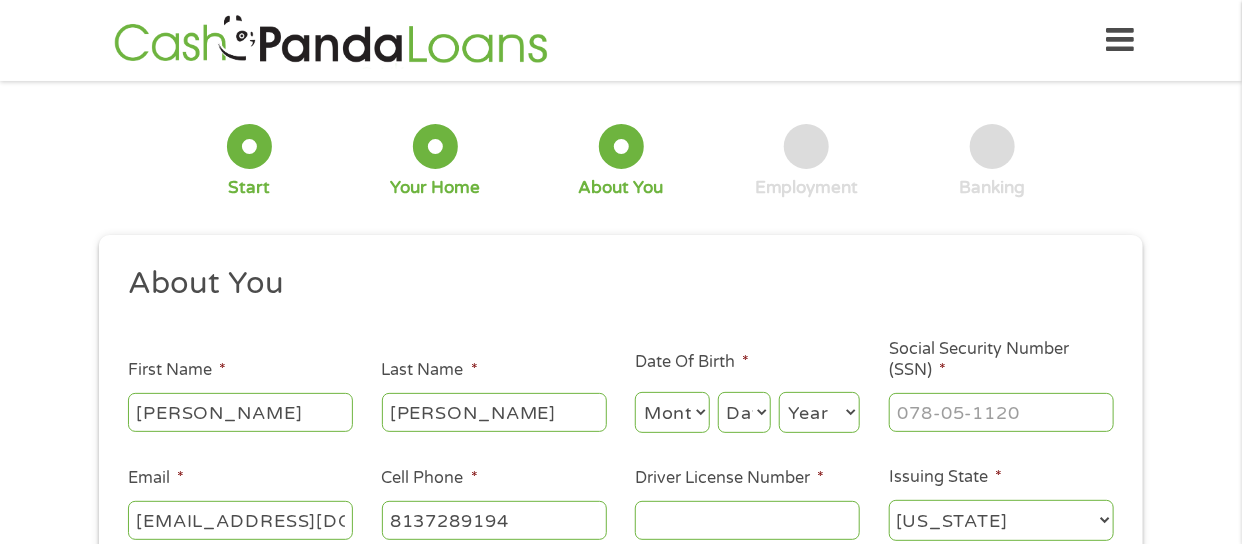 type on "[PHONE_NUMBER]" 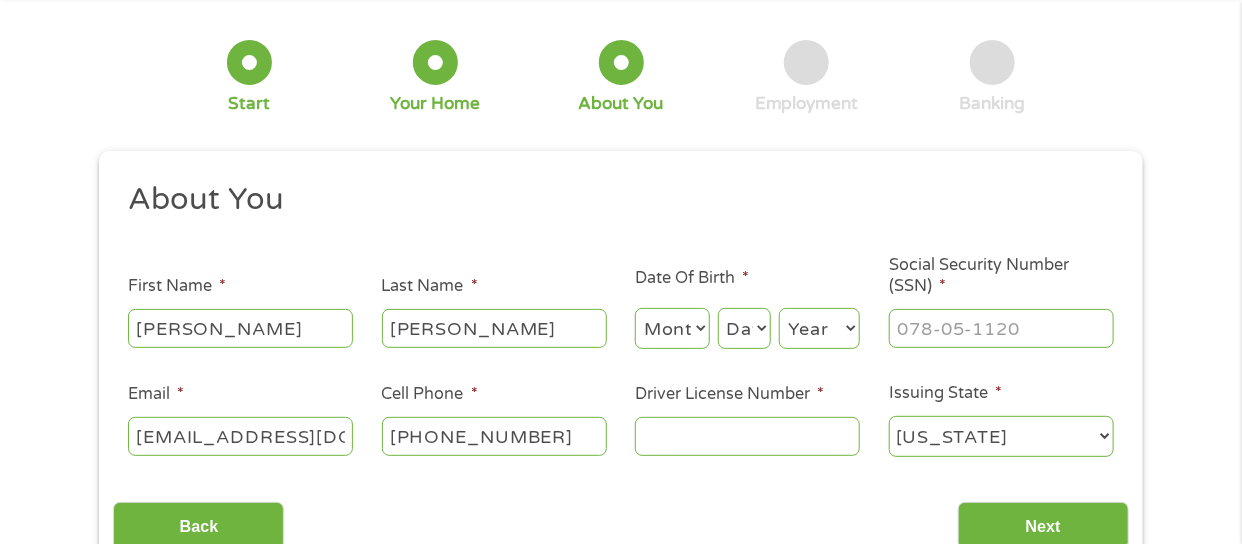 scroll, scrollTop: 200, scrollLeft: 0, axis: vertical 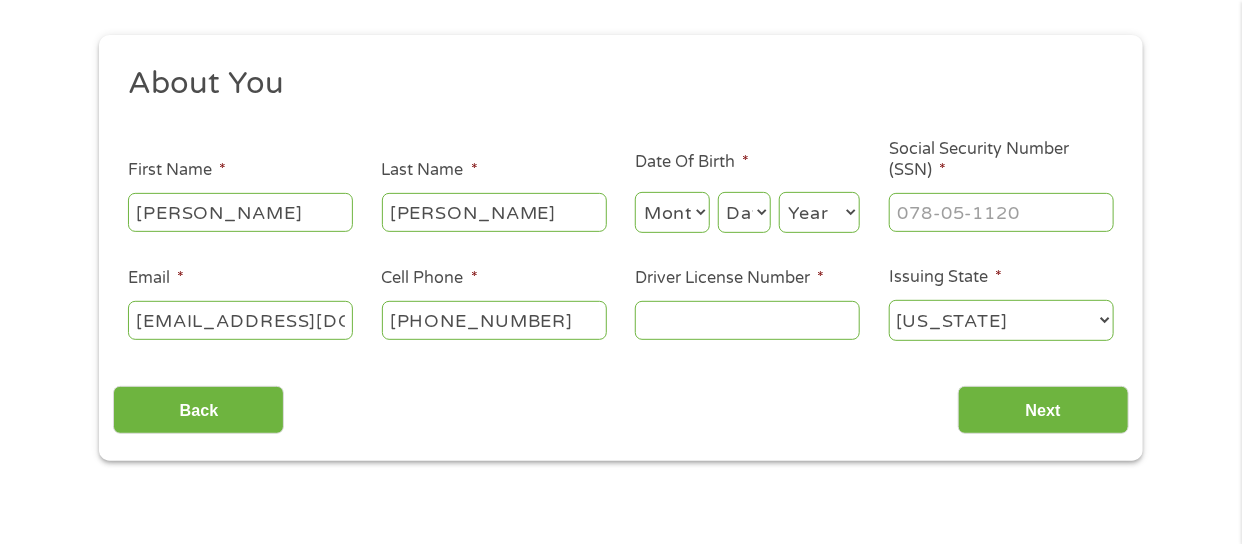 click on "Month 1 2 3 4 5 6 7 8 9 10 11 12" at bounding box center [672, 212] 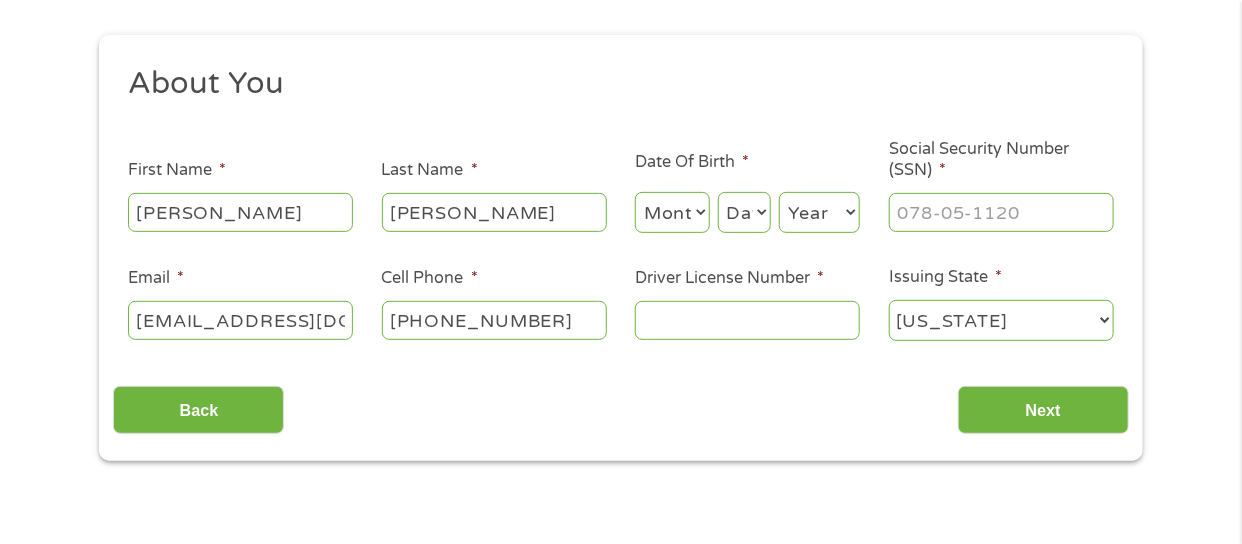 select on "2" 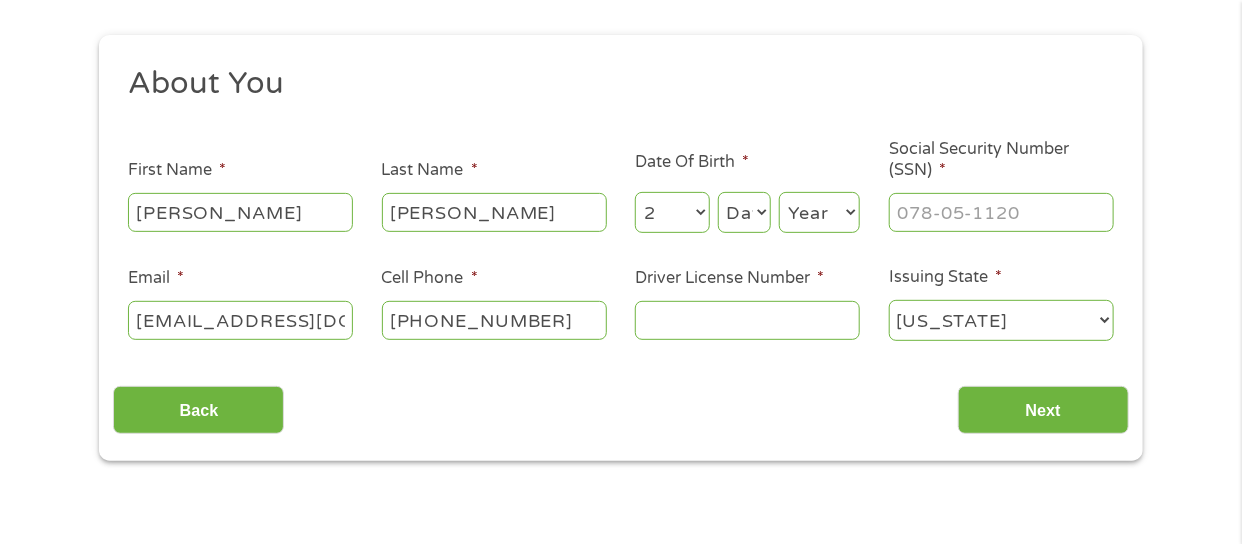 click on "Month 1 2 3 4 5 6 7 8 9 10 11 12" at bounding box center (672, 212) 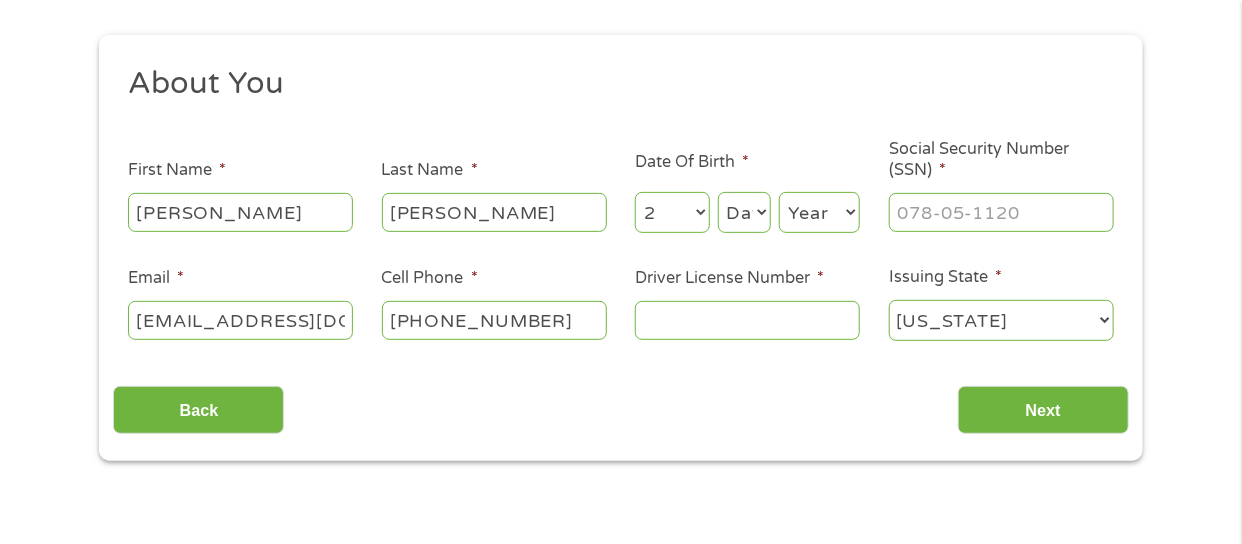 click on "Day 1 2 3 4 5 6 7 8 9 10 11 12 13 14 15 16 17 18 19 20 21 22 23 24 25 26 27 28 29 30 31" at bounding box center [744, 212] 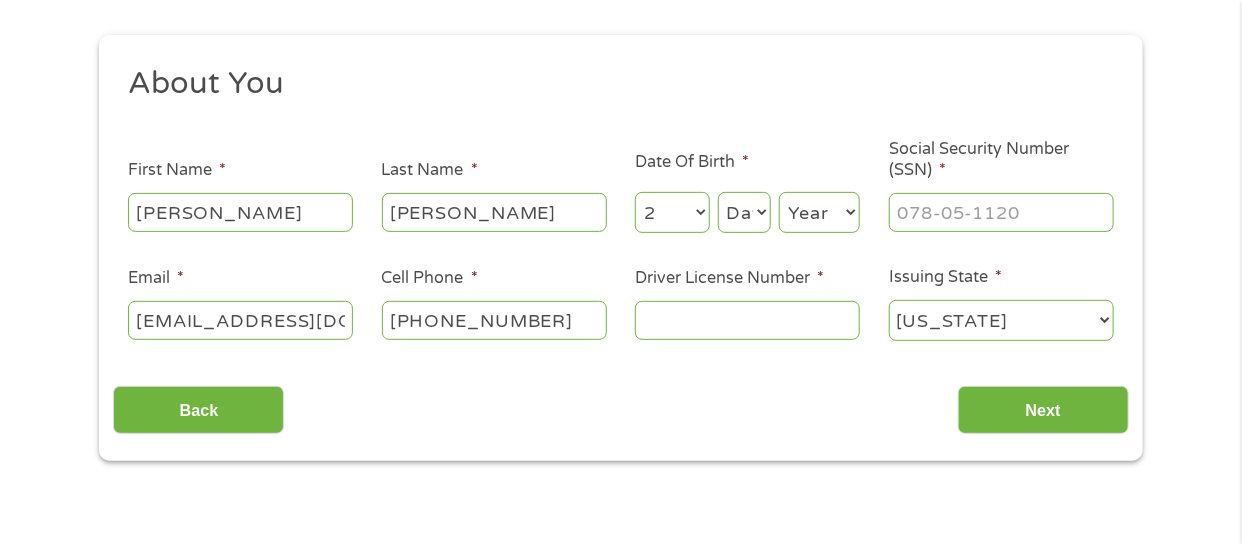 select on "24" 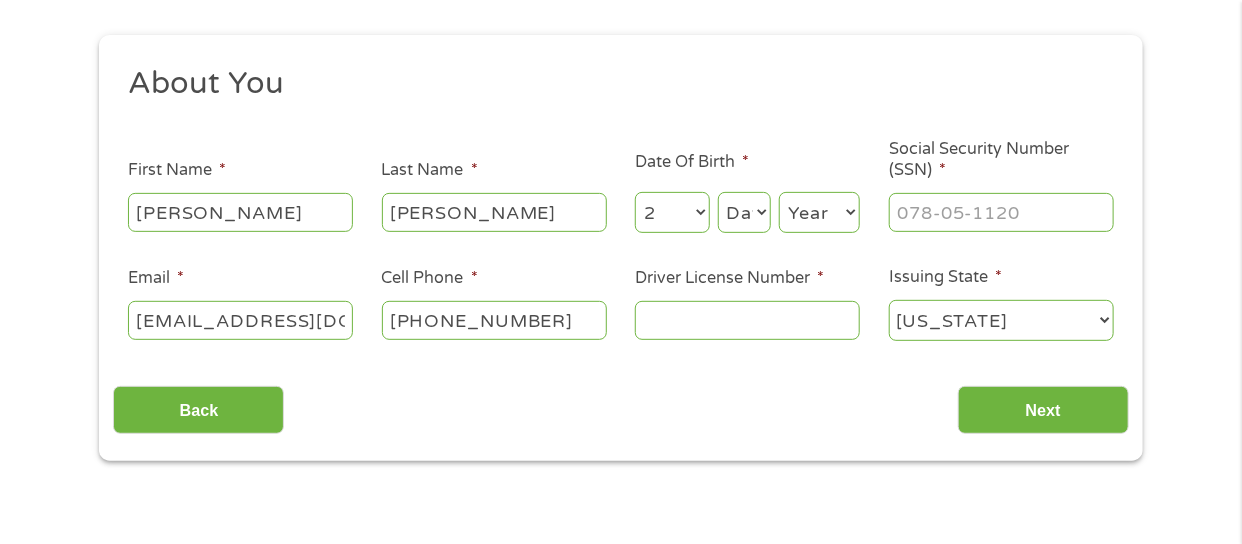 click on "Day 1 2 3 4 5 6 7 8 9 10 11 12 13 14 15 16 17 18 19 20 21 22 23 24 25 26 27 28 29 30 31" at bounding box center [744, 212] 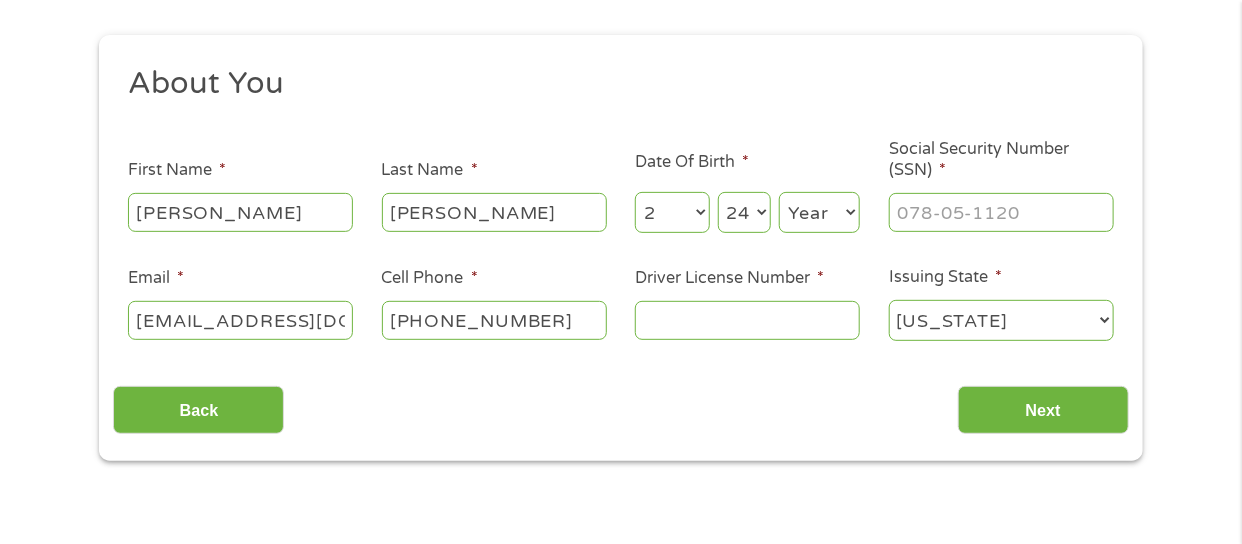 click on "Year [DATE] 2006 2005 2004 2003 2002 2001 2000 1999 1998 1997 1996 1995 1994 1993 1992 1991 1990 1989 1988 1987 1986 1985 1984 1983 1982 1981 1980 1979 1978 1977 1976 1975 1974 1973 1972 1971 1970 1969 1968 1967 1966 1965 1964 1963 1962 1961 1960 1959 1958 1957 1956 1955 1954 1953 1952 1951 1950 1949 1948 1947 1946 1945 1944 1943 1942 1941 1940 1939 1938 1937 1936 1935 1934 1933 1932 1931 1930 1929 1928 1927 1926 1925 1924 1923 1922 1921 1920" at bounding box center [819, 212] 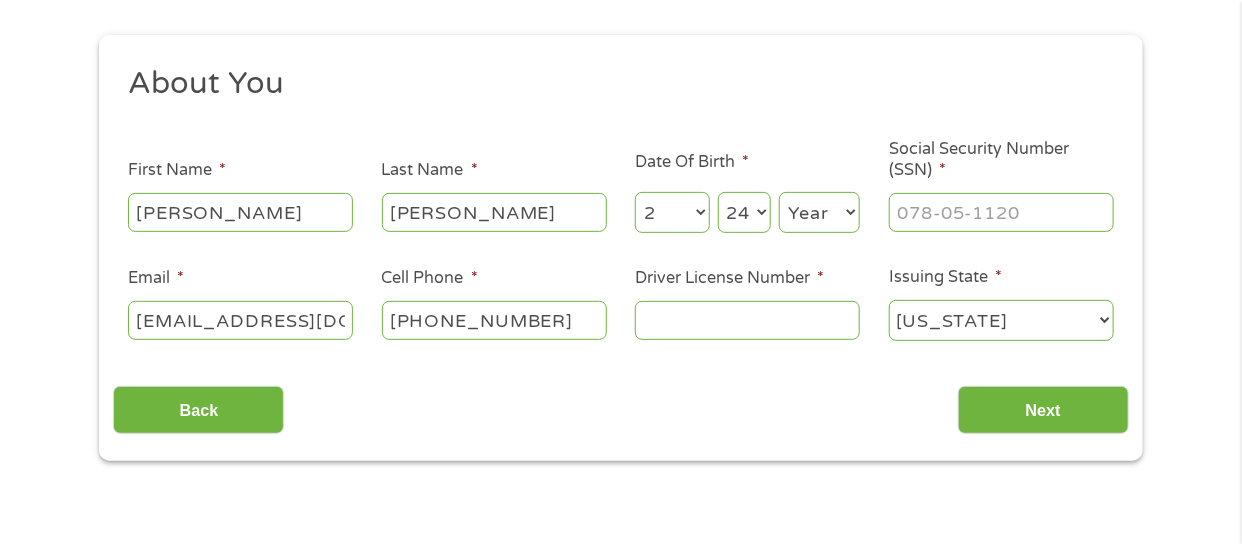 select on "1970" 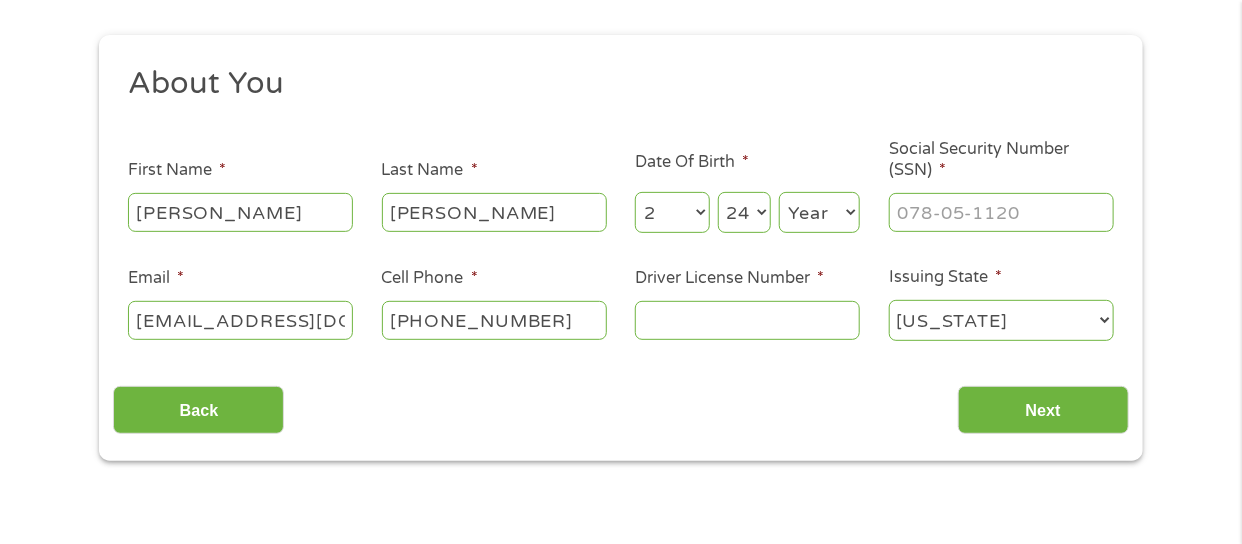 click on "Year [DATE] 2006 2005 2004 2003 2002 2001 2000 1999 1998 1997 1996 1995 1994 1993 1992 1991 1990 1989 1988 1987 1986 1985 1984 1983 1982 1981 1980 1979 1978 1977 1976 1975 1974 1973 1972 1971 1970 1969 1968 1967 1966 1965 1964 1963 1962 1961 1960 1959 1958 1957 1956 1955 1954 1953 1952 1951 1950 1949 1948 1947 1946 1945 1944 1943 1942 1941 1940 1939 1938 1937 1936 1935 1934 1933 1932 1931 1930 1929 1928 1927 1926 1925 1924 1923 1922 1921 1920" at bounding box center [819, 212] 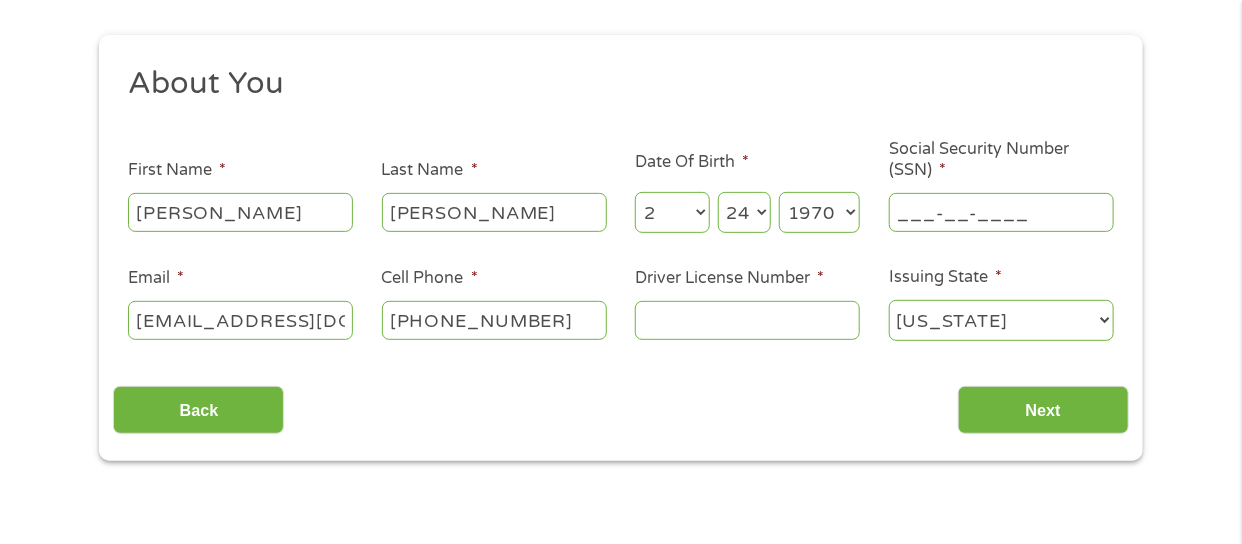 click on "___-__-____" at bounding box center [1001, 212] 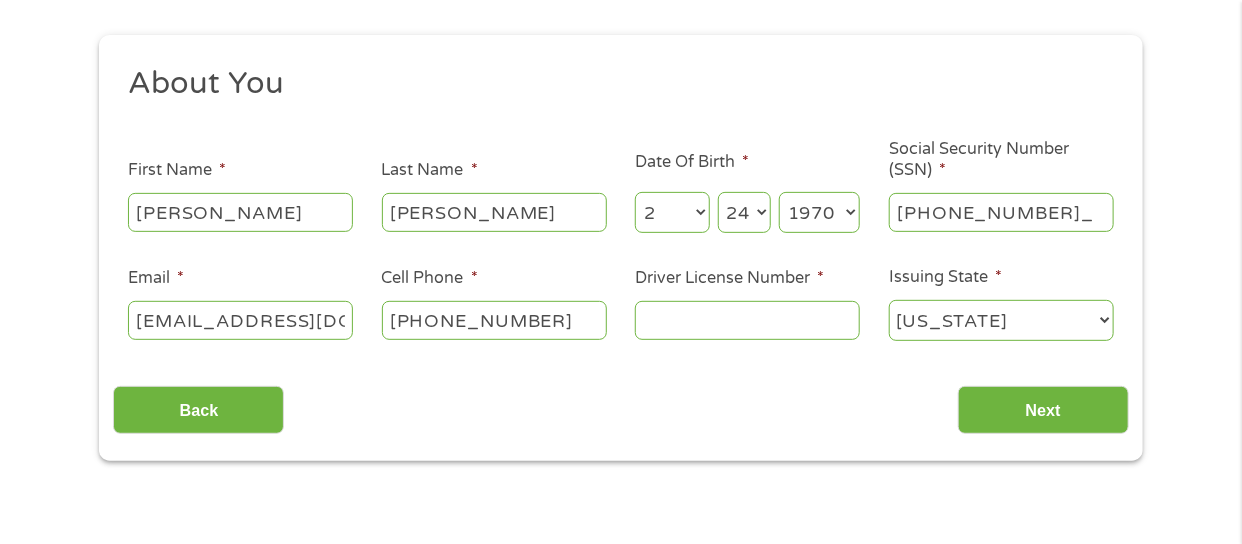 type on "593-32-5800" 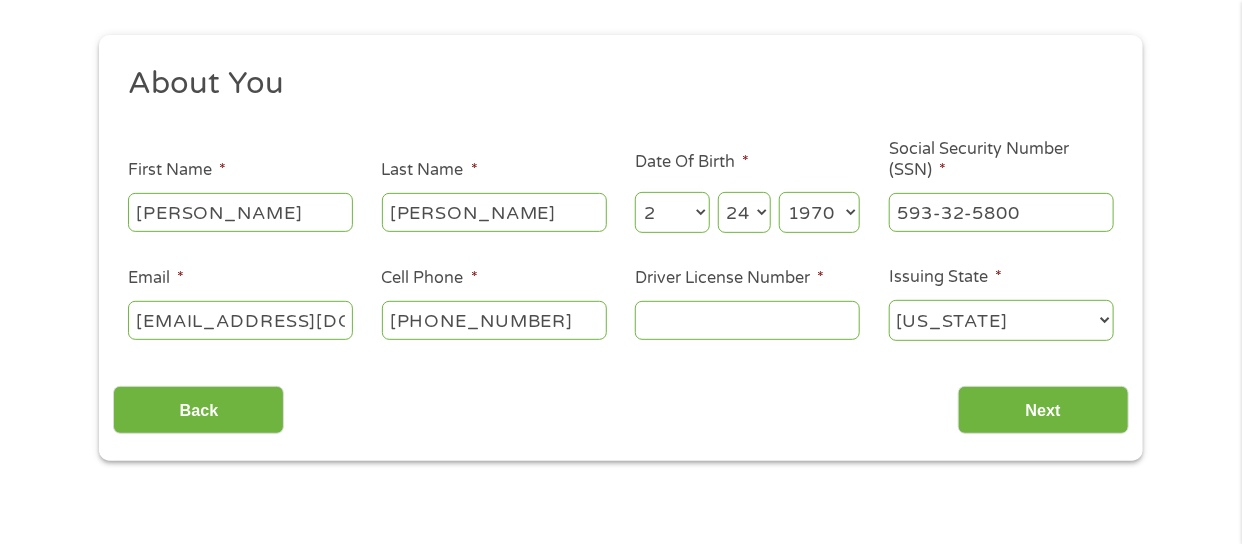 click on "[PHONE_NUMBER]" at bounding box center [494, 320] 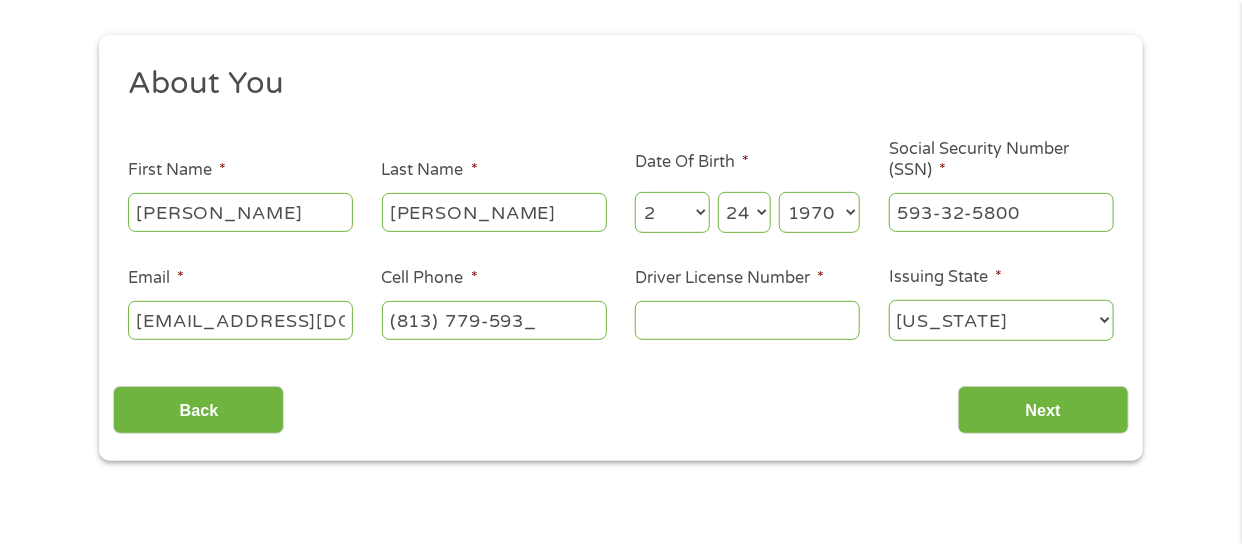 type on "[PHONE_NUMBER]" 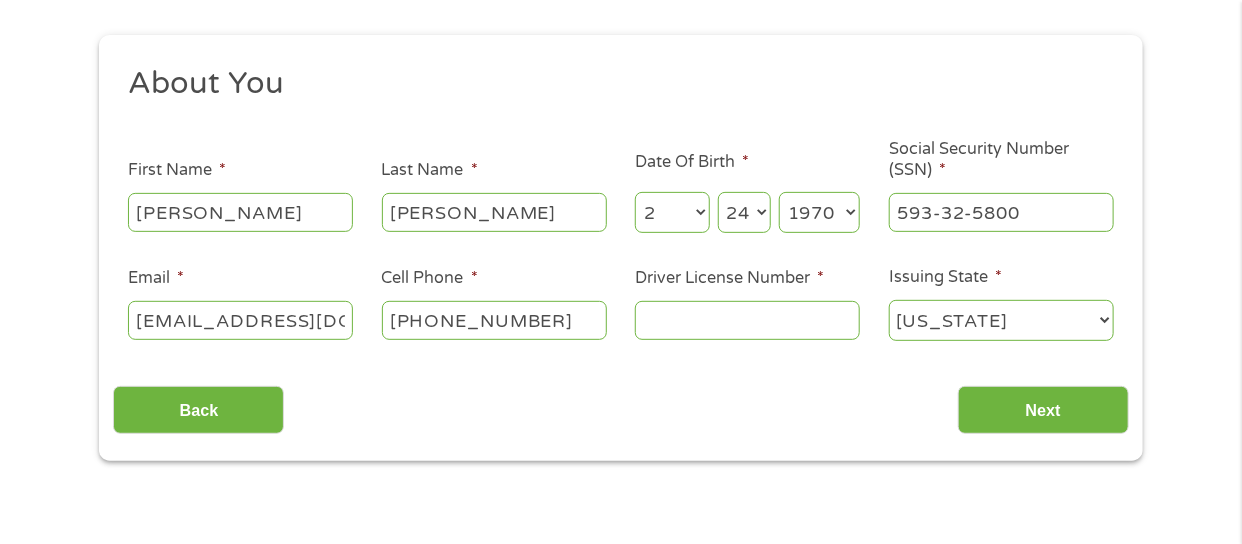 click on "Driver License Number *" at bounding box center (747, 320) 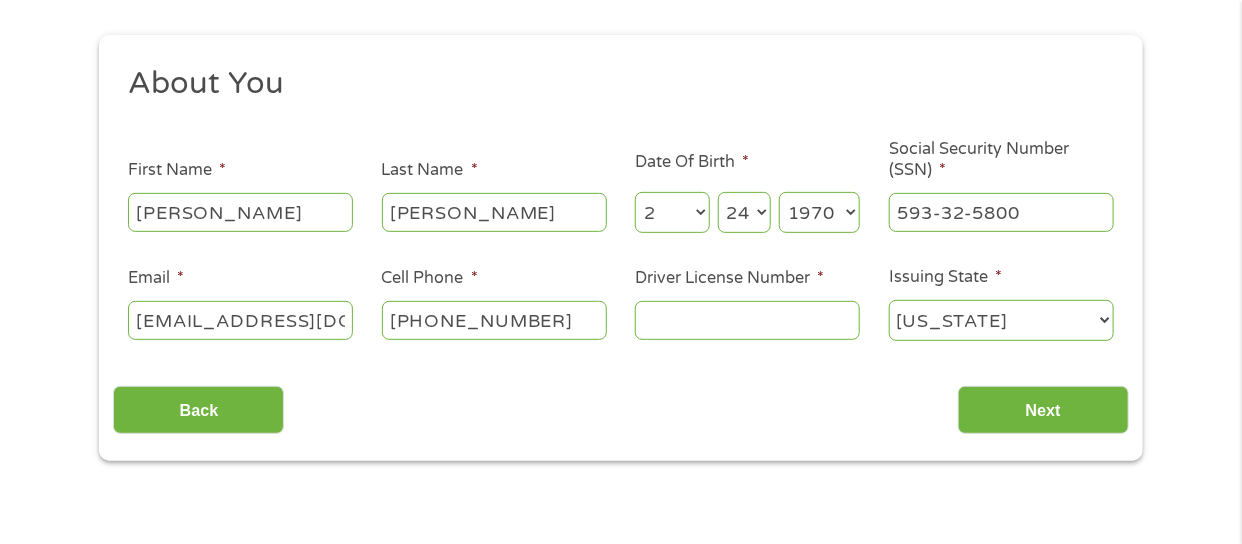 type on "g" 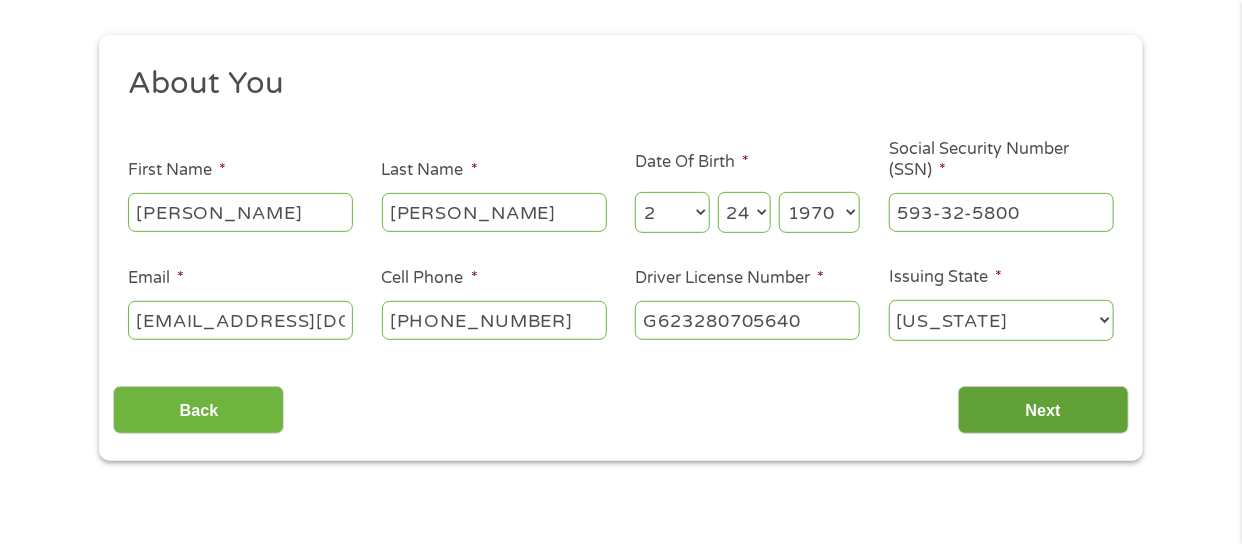 type on "G623280705640" 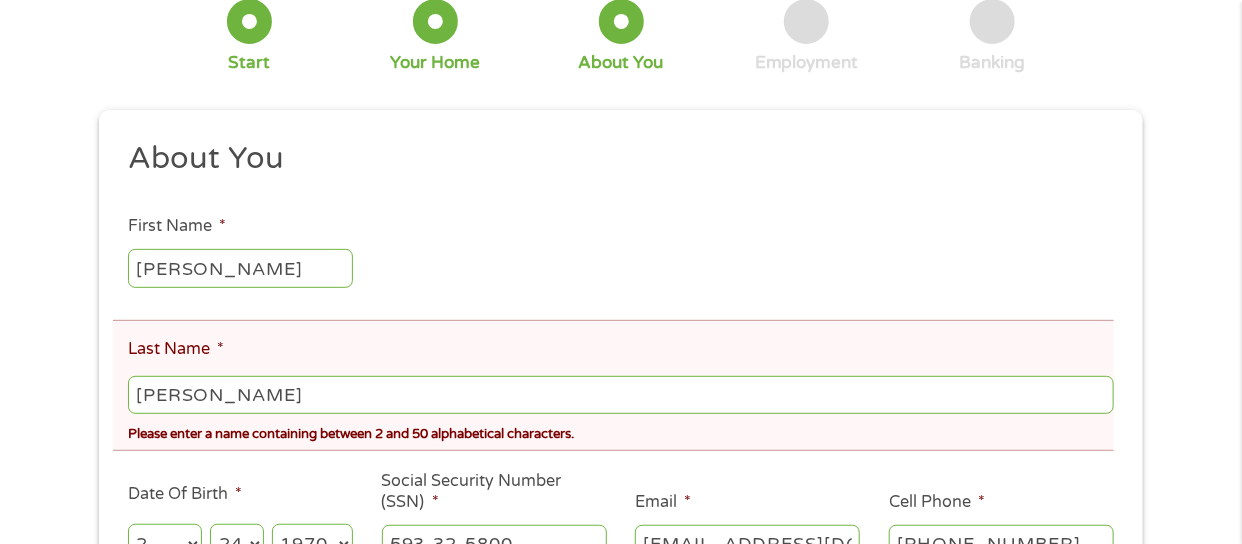 scroll, scrollTop: 115, scrollLeft: 0, axis: vertical 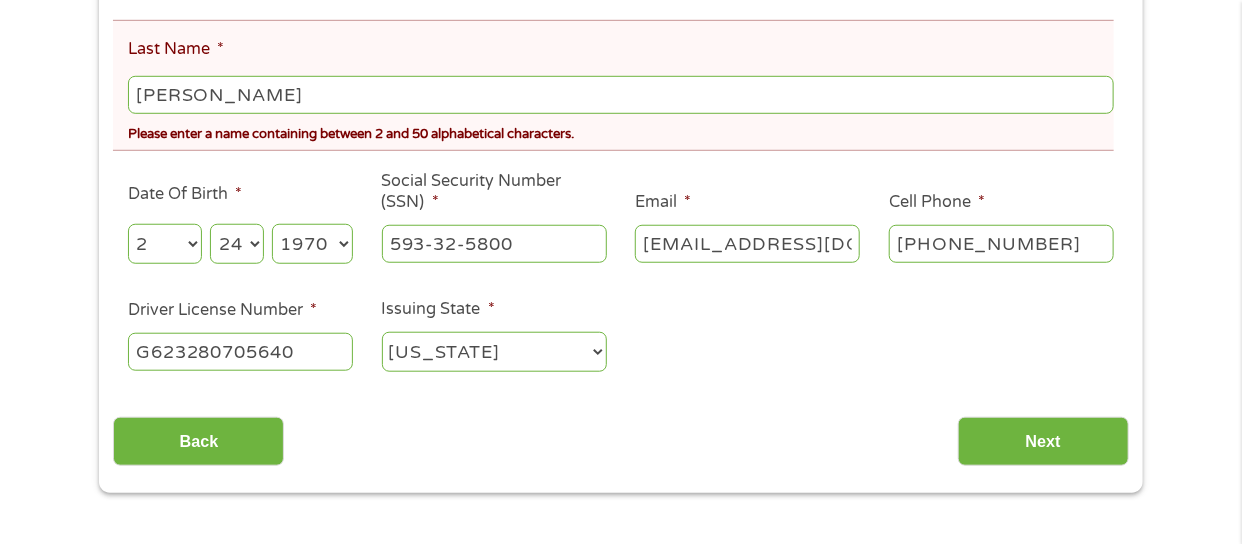 click on "[PERSON_NAME]" at bounding box center [621, 95] 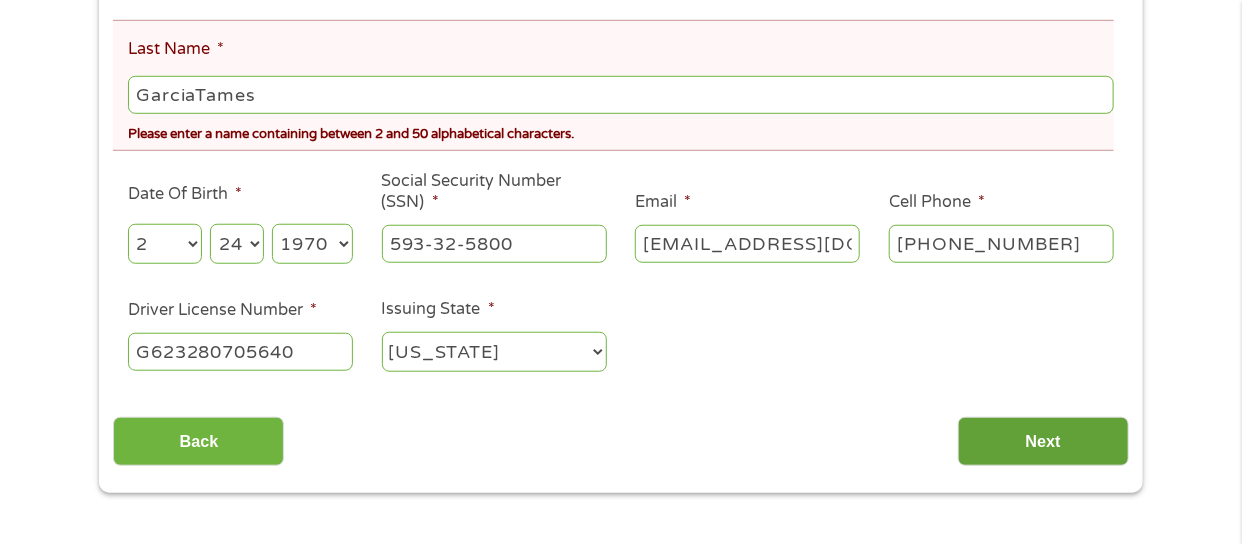 type on "GarciaTames" 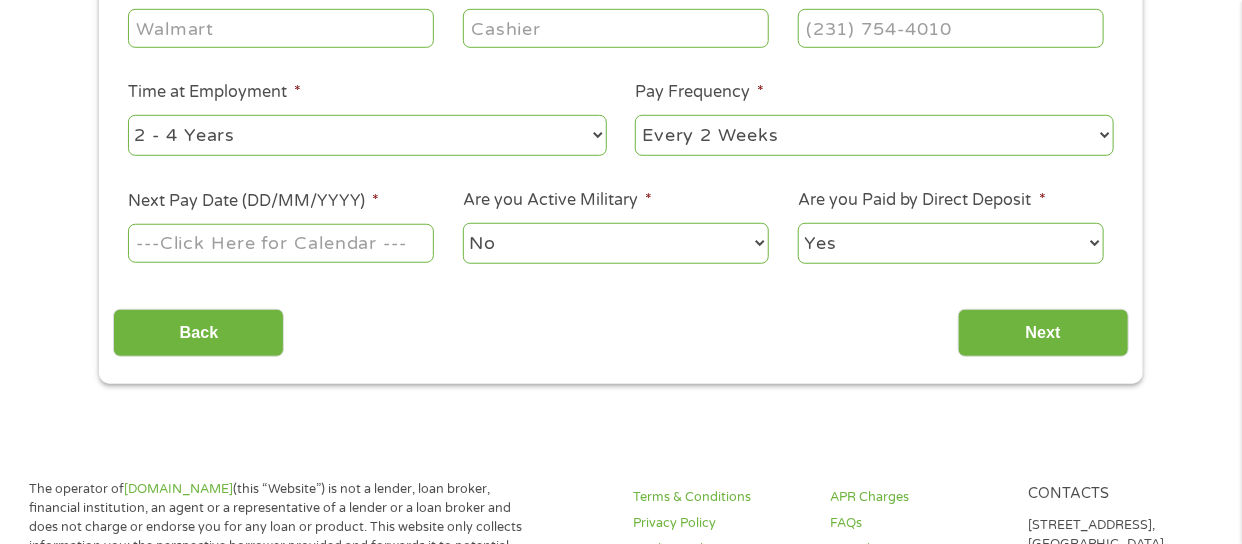 scroll, scrollTop: 7, scrollLeft: 8, axis: both 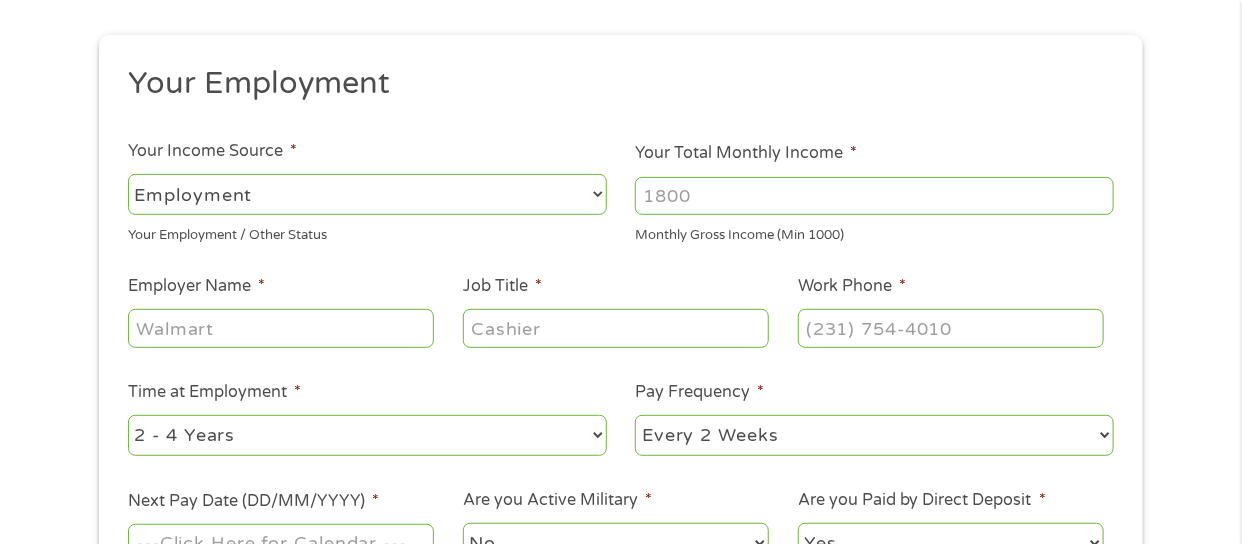 click on "Your Total Monthly Income *" at bounding box center [874, 196] 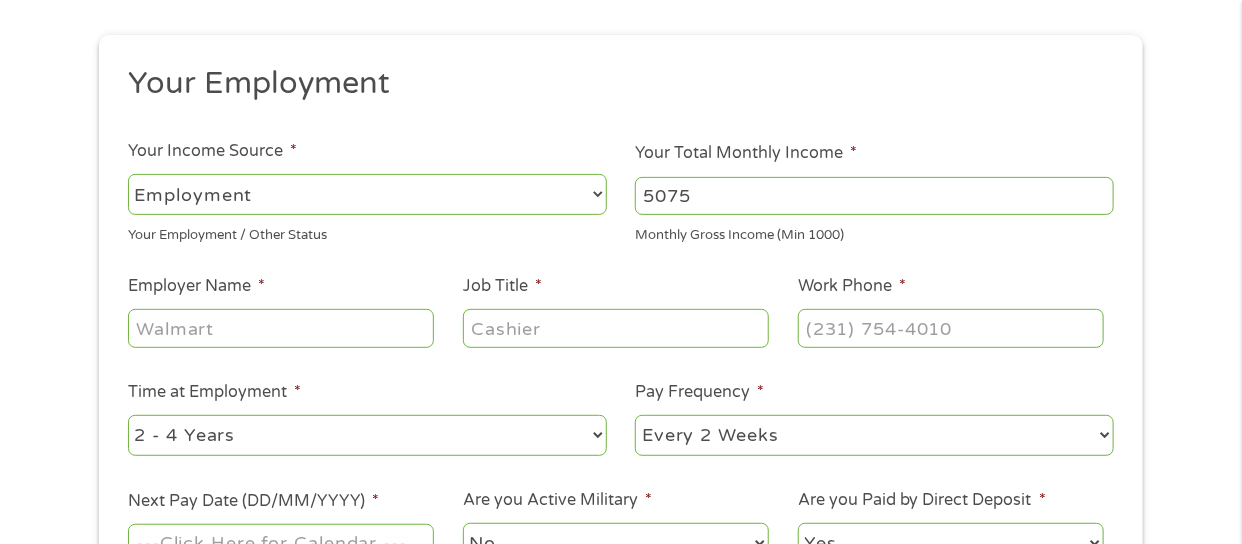 type on "5075" 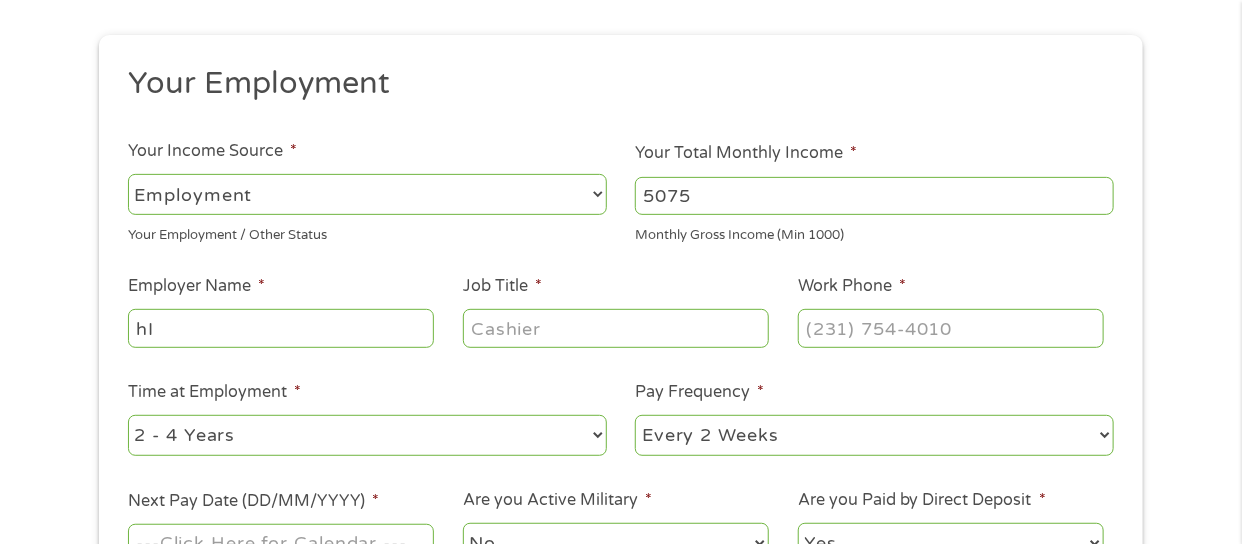 type on "h" 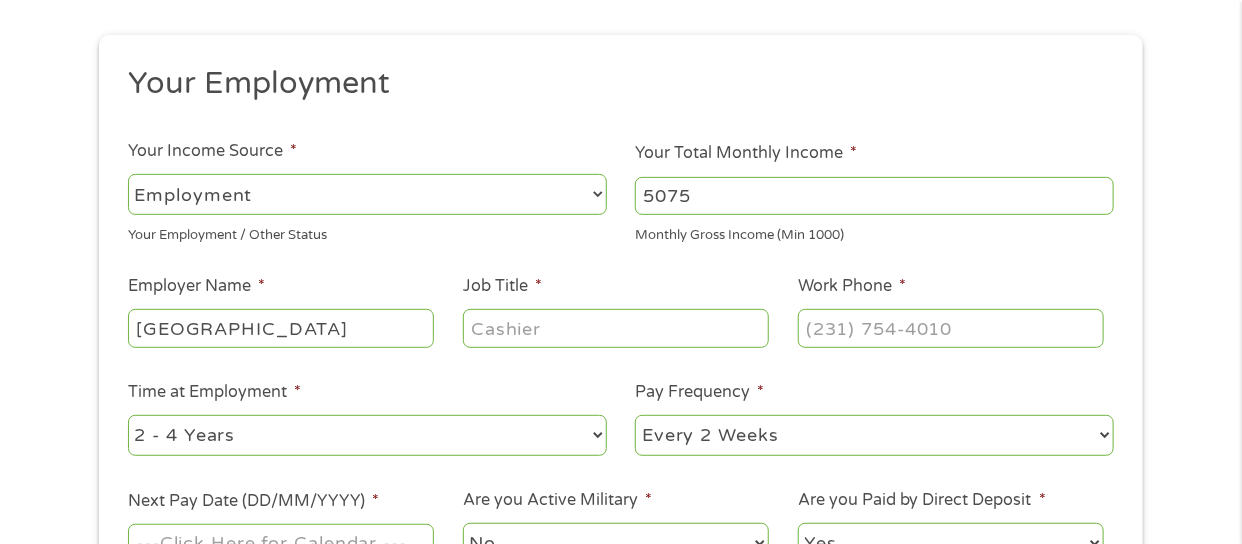 type on "[GEOGRAPHIC_DATA]" 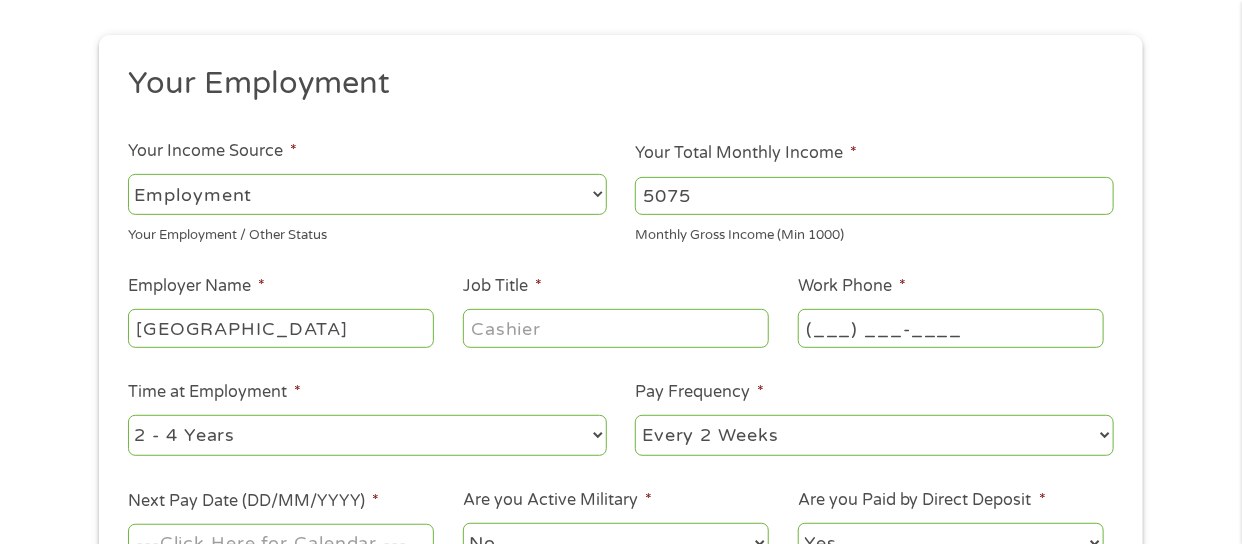 click on "(___) ___-____" at bounding box center [951, 328] 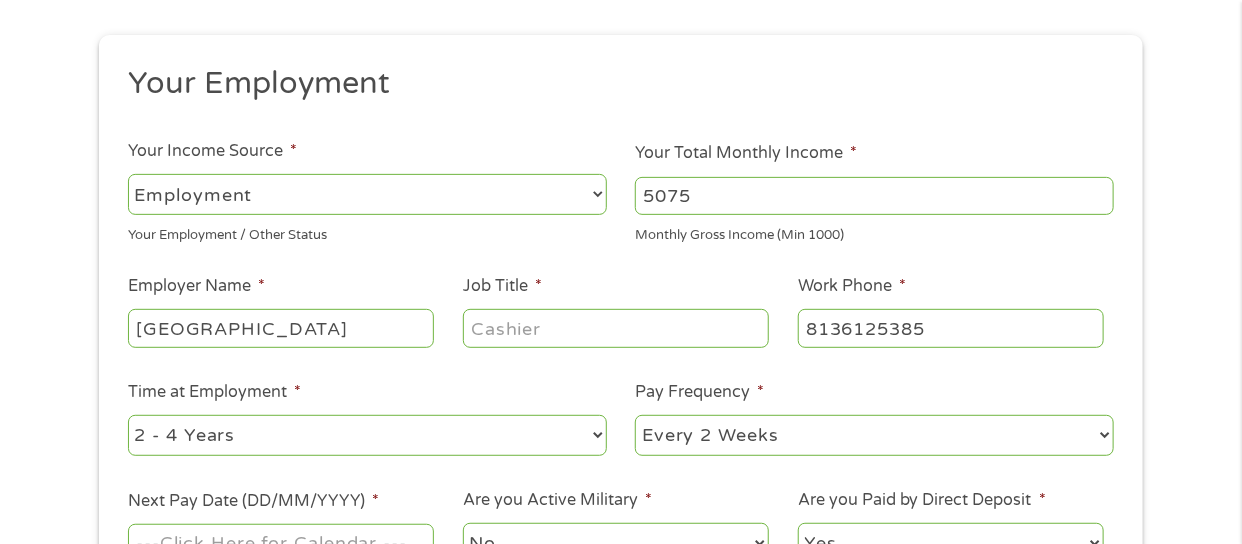 type on "[PHONE_NUMBER]" 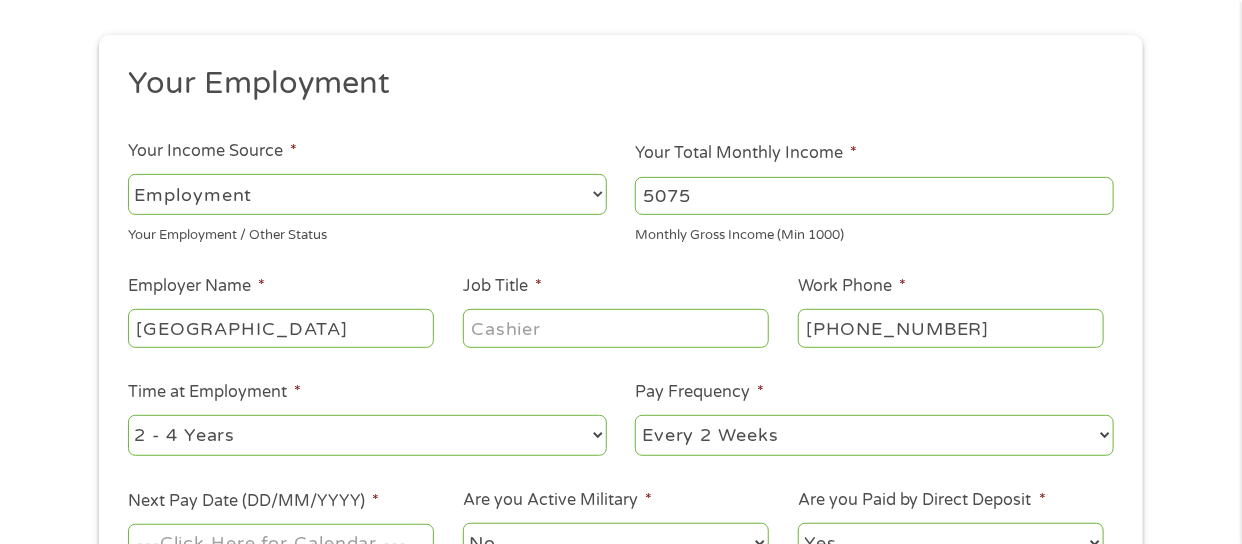click on "Job Title *" at bounding box center (616, 328) 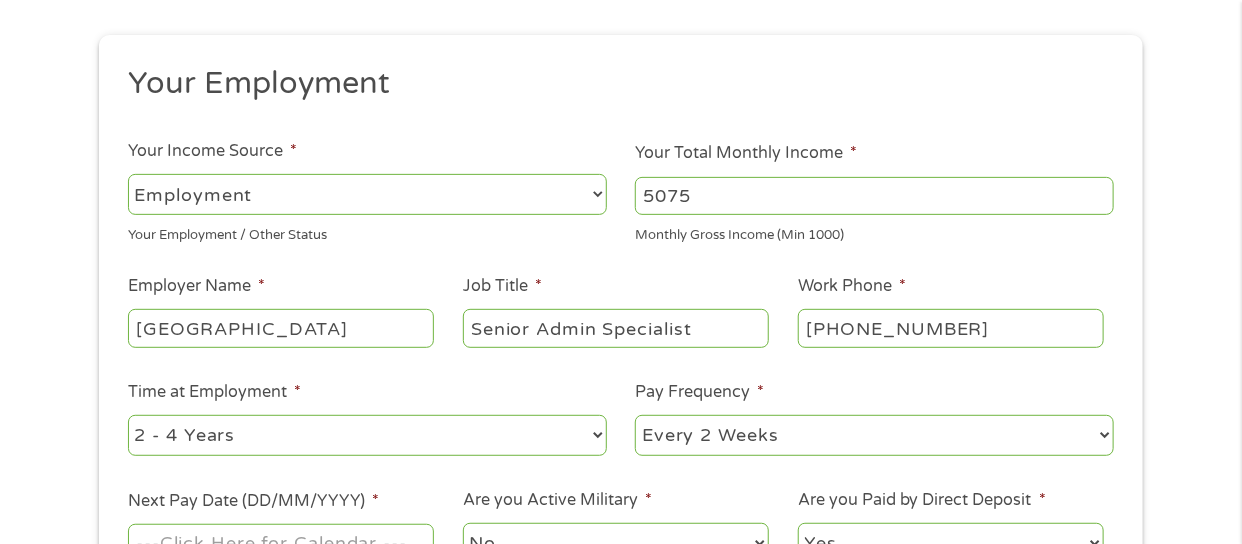 type on "Senior Admin Specialist" 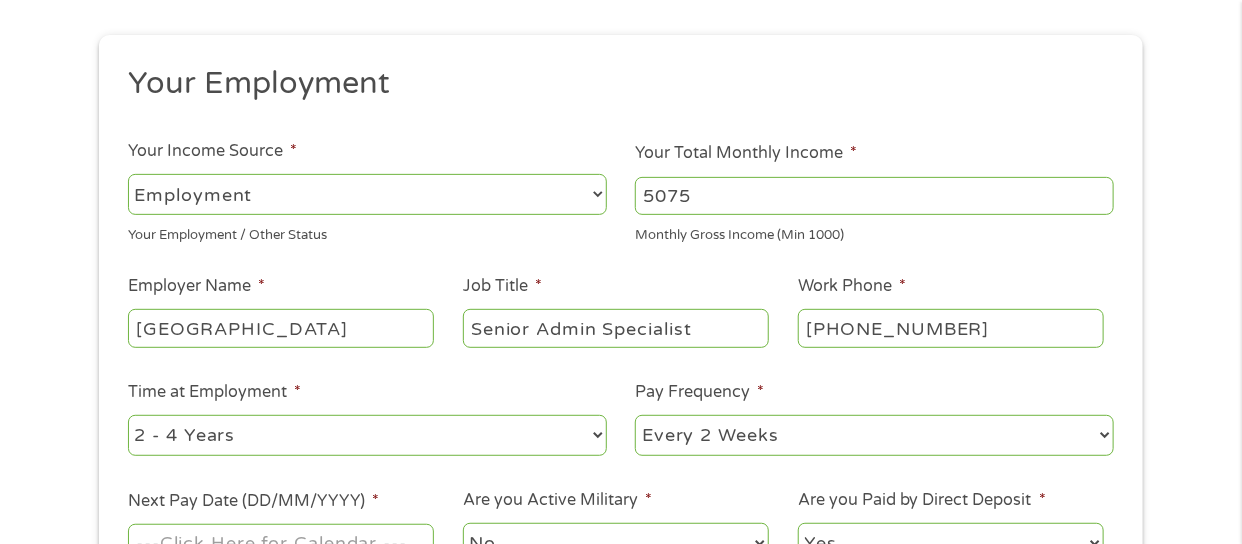 click on "--- Choose one --- 1 Year or less 1 - 2 Years 2 - 4 Years Over 4 Years" at bounding box center (367, 435) 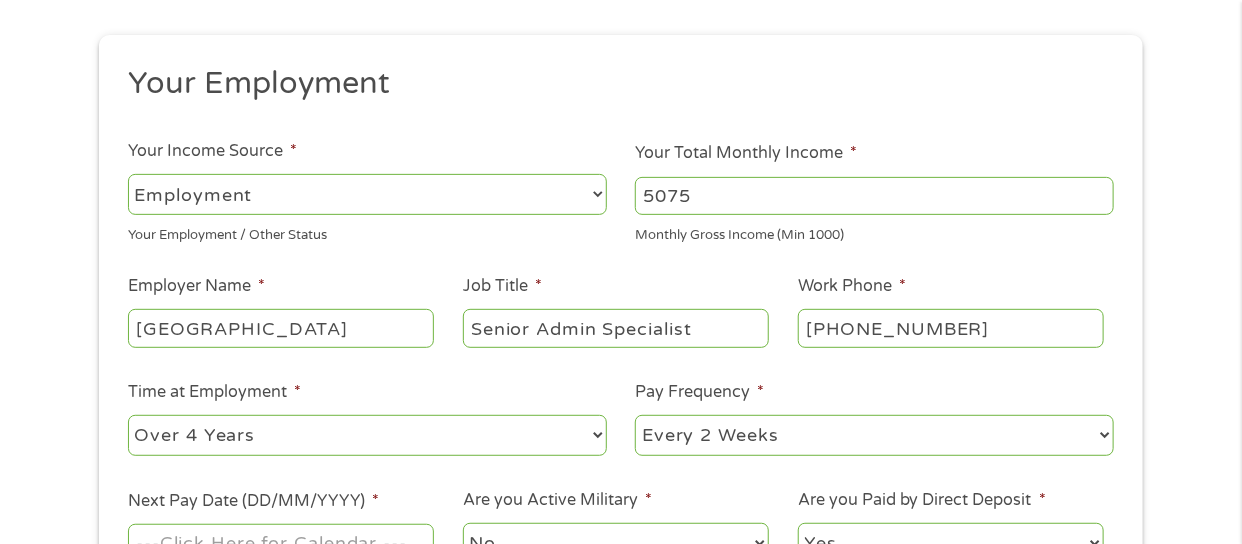 click on "--- Choose one --- 1 Year or less 1 - 2 Years 2 - 4 Years Over 4 Years" at bounding box center [367, 435] 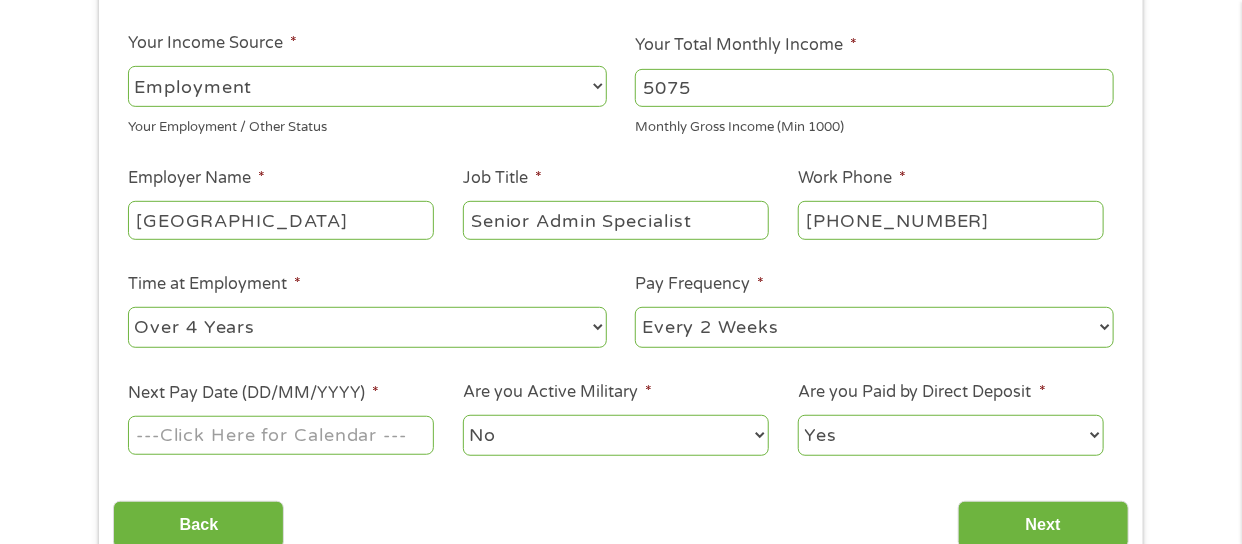 scroll, scrollTop: 500, scrollLeft: 0, axis: vertical 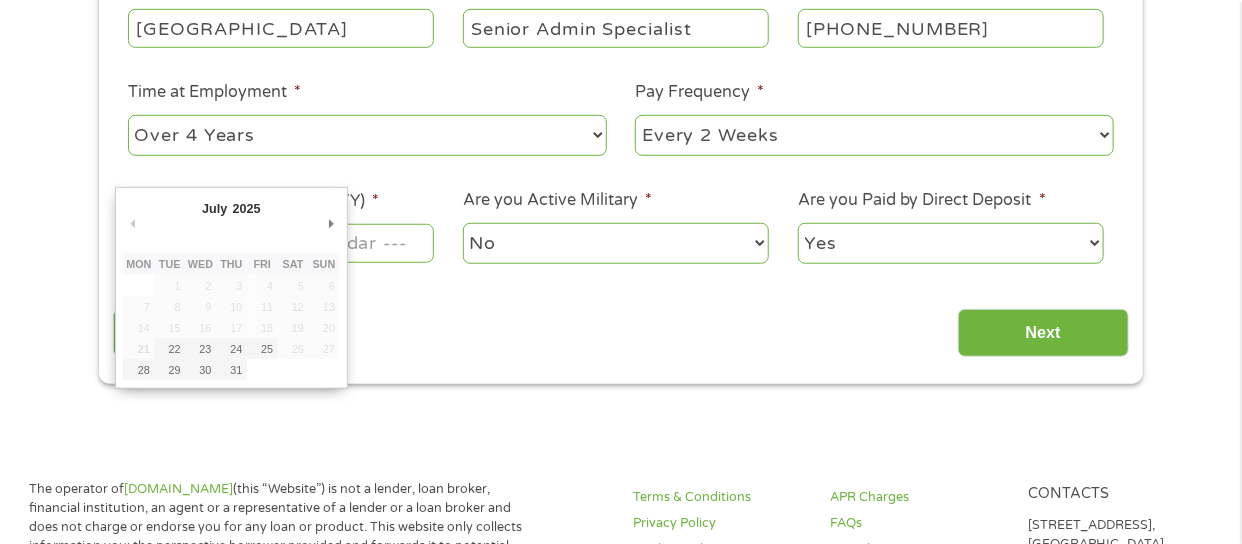 click on "Home   Get Loan Offer   How it works   FAQs   Blog   Cash Loans   Quick Loans   Online Loans   Payday Loans   Cash Advances   Préstamos   Paycheck Loans Near Me   Artificial Intelligence Loans   Contact Us                     1         Start   2         Your Home   3         About You   4         Employment   5         Banking   6
This field is hidden when viewing the form gclid EAIaIQobChMI_bKZy87OjgMVHFn_AR1AqyRqEAAYAyAAEgLEcfD_BwE This field is hidden when viewing the form Referrer [URL][DOMAIN_NAME] This field is hidden when viewing the form Source adwords This field is hidden when viewing the form Campaign c s" at bounding box center [621, 788] 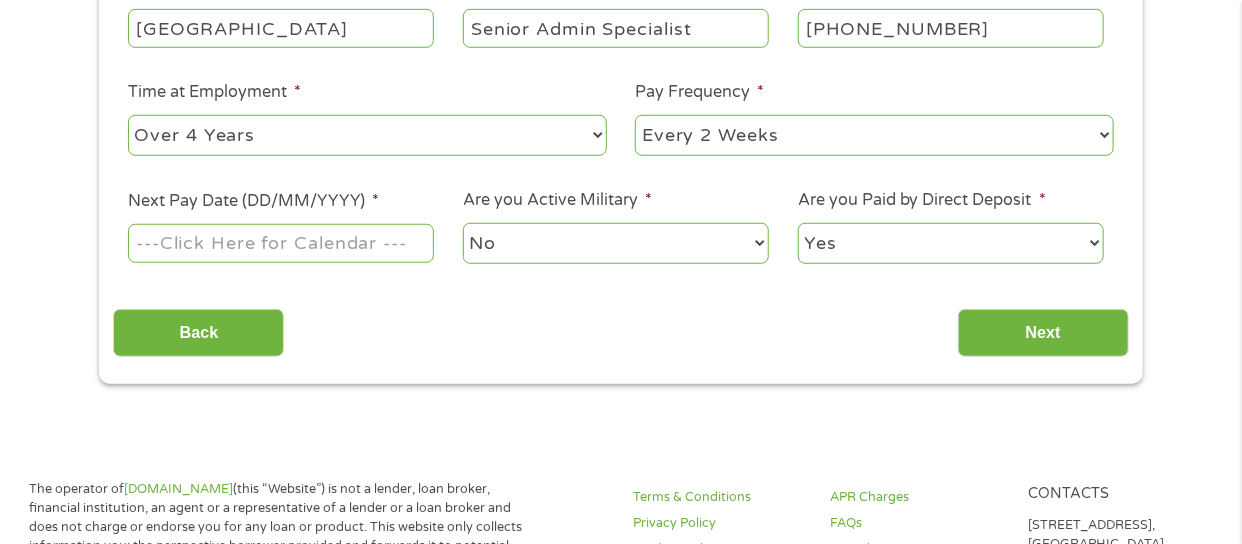 click on "Next Pay Date (DD/MM/YYYY) *" at bounding box center (281, 243) 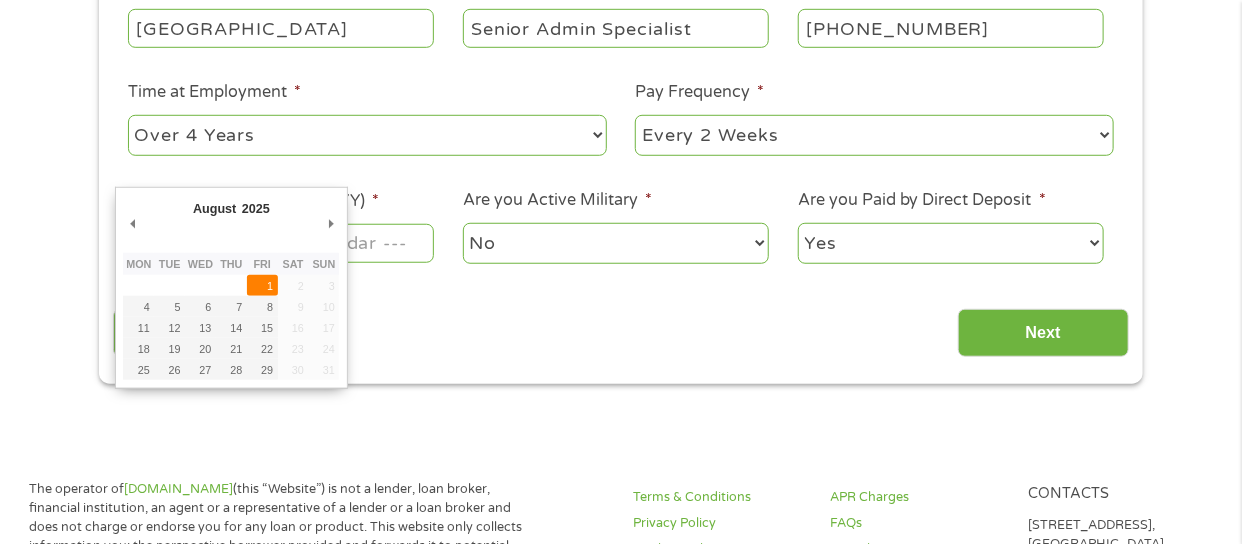 type on "[DATE]" 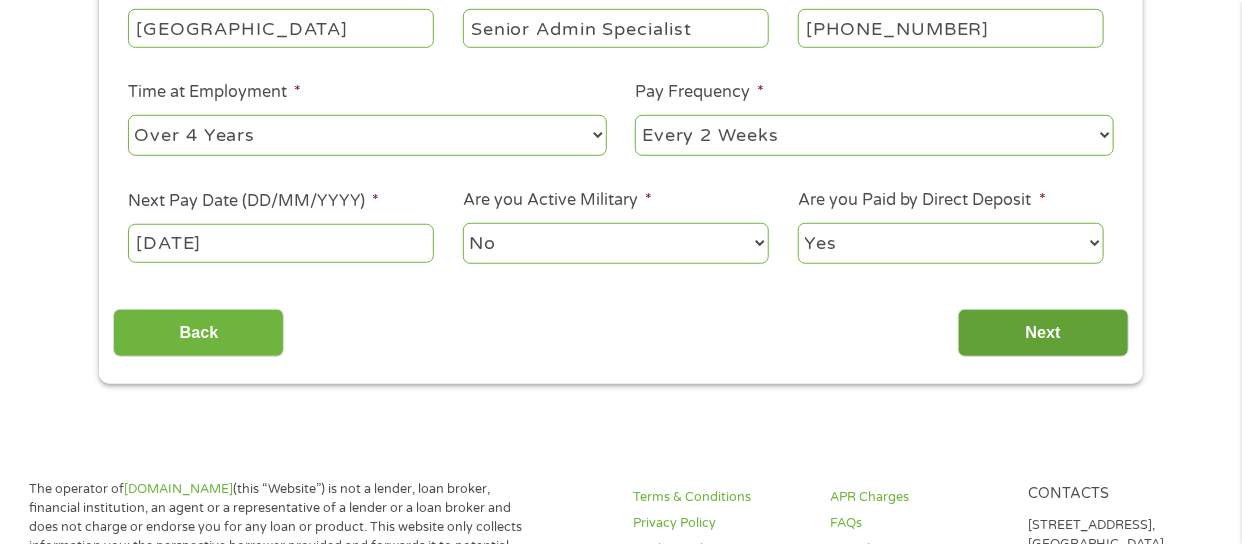 click on "Next" at bounding box center (1043, 333) 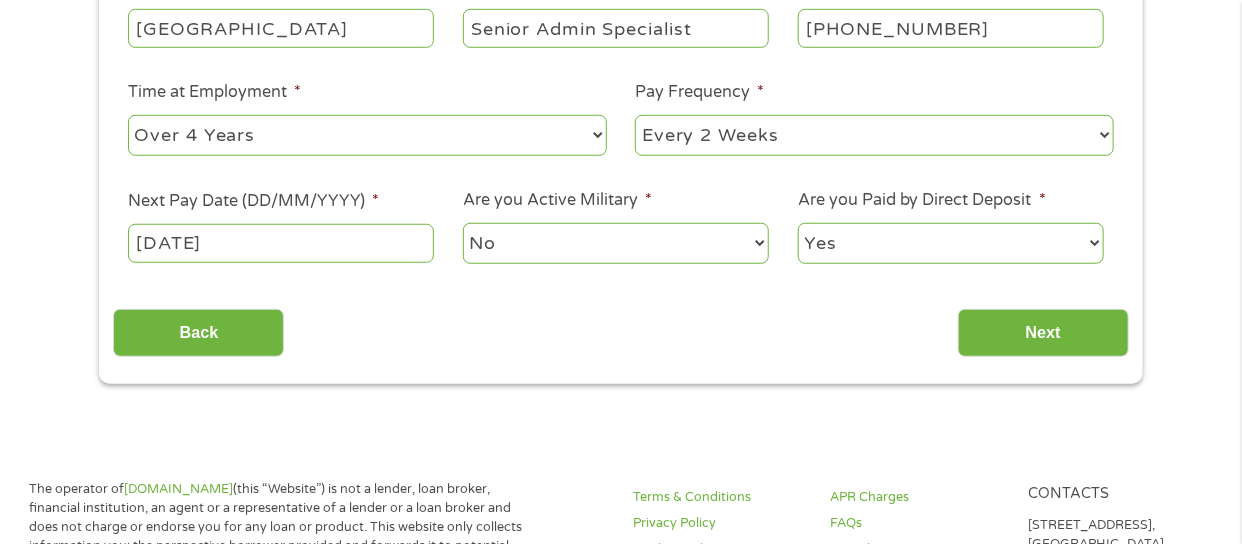 scroll, scrollTop: 7, scrollLeft: 8, axis: both 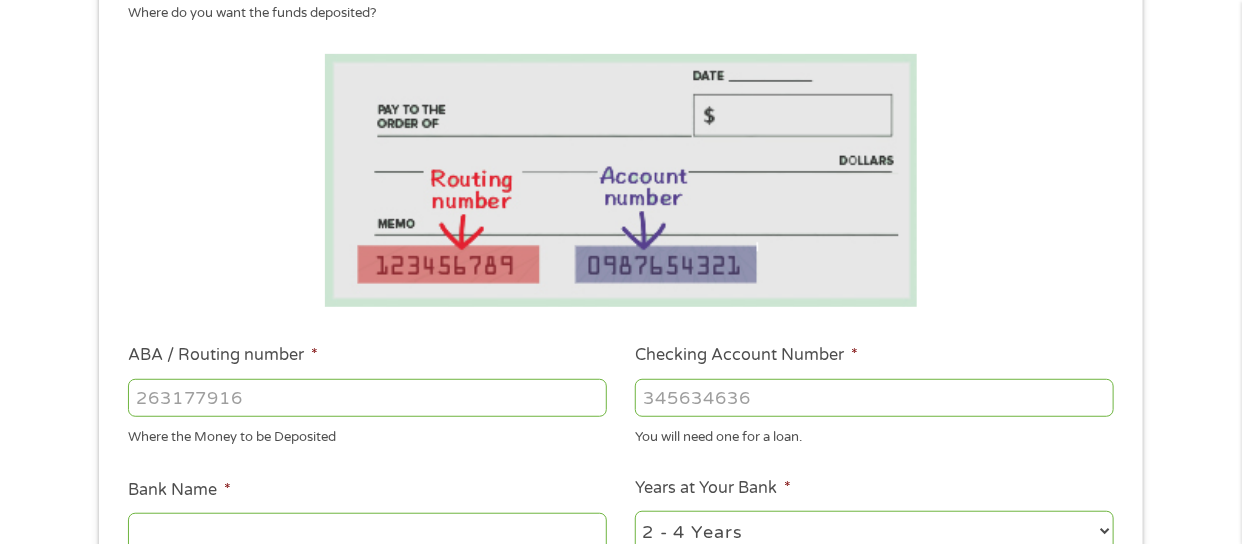 click on "ABA / Routing number *" at bounding box center [367, 398] 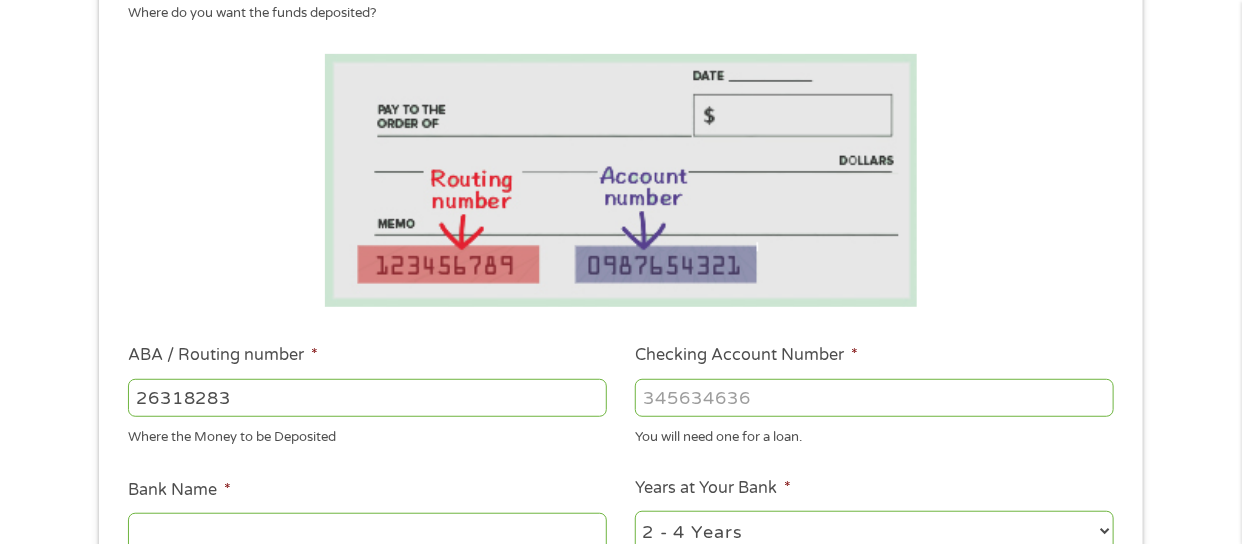 type on "263182833" 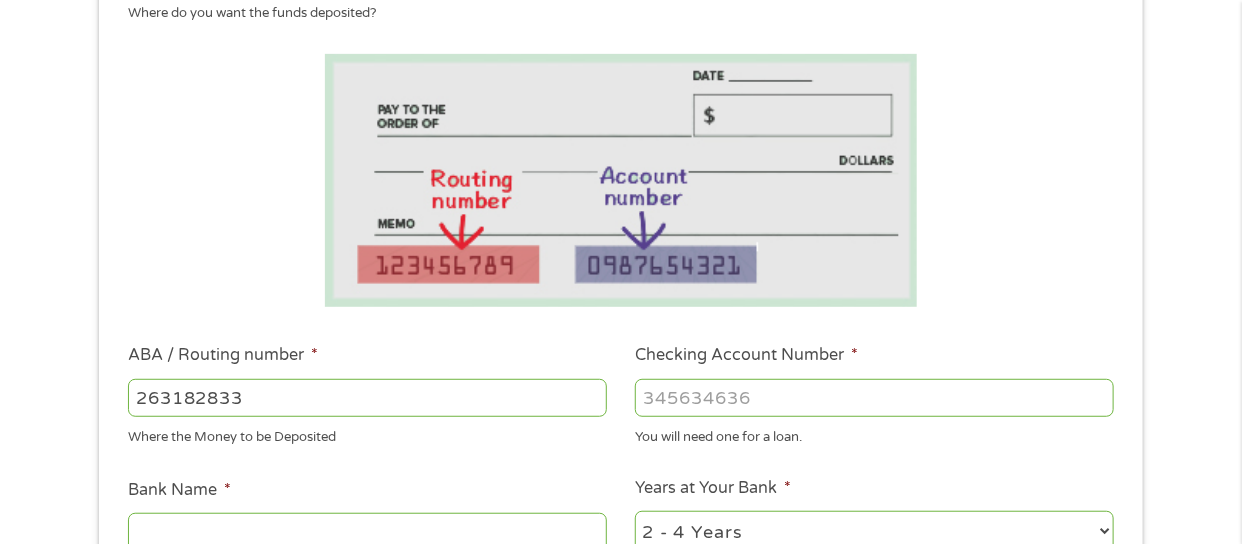 type on "[US_STATE] WEST COAST CREDIT UNION" 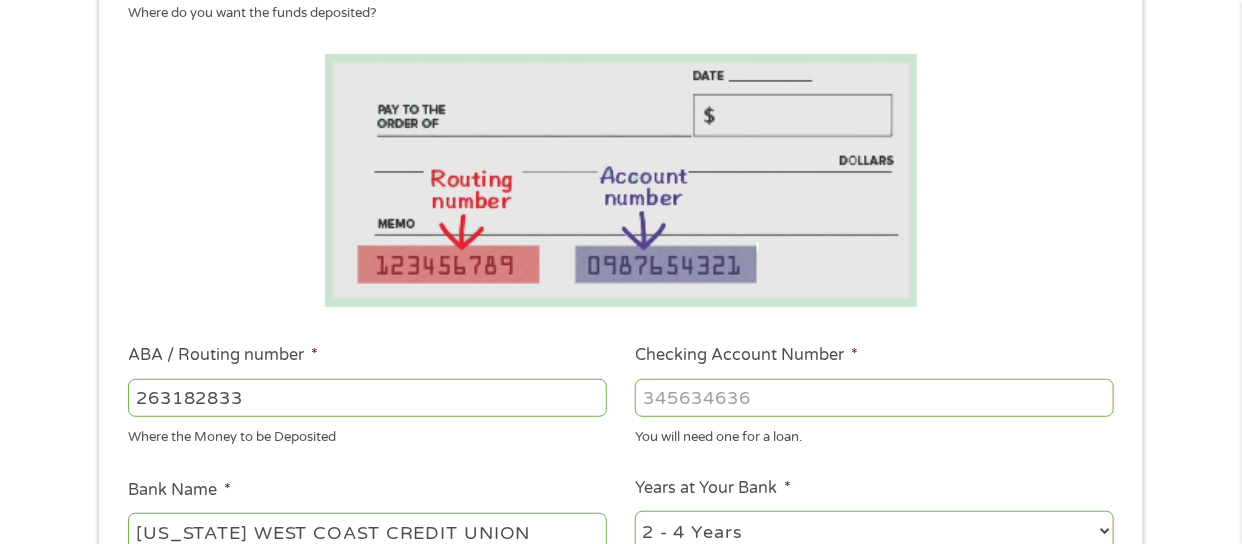 type on "263182833" 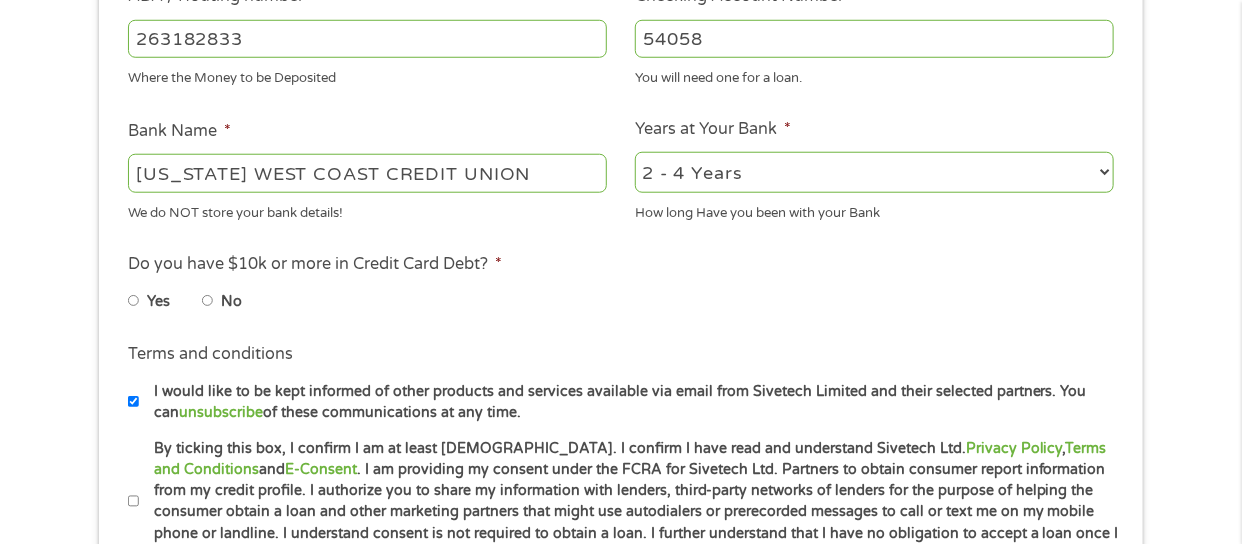 scroll, scrollTop: 700, scrollLeft: 0, axis: vertical 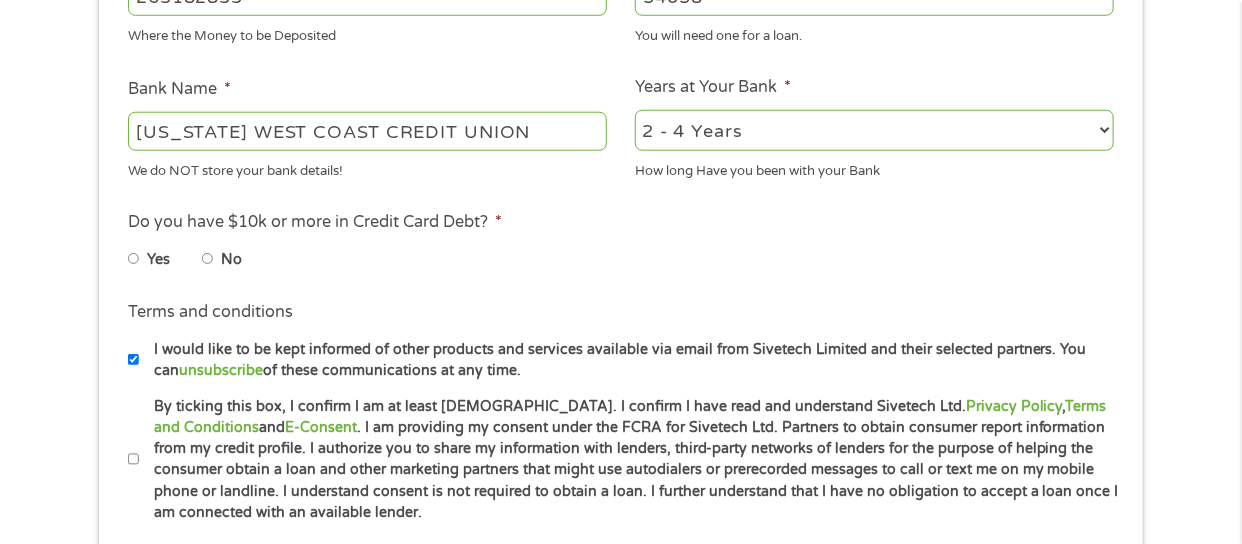type on "54058" 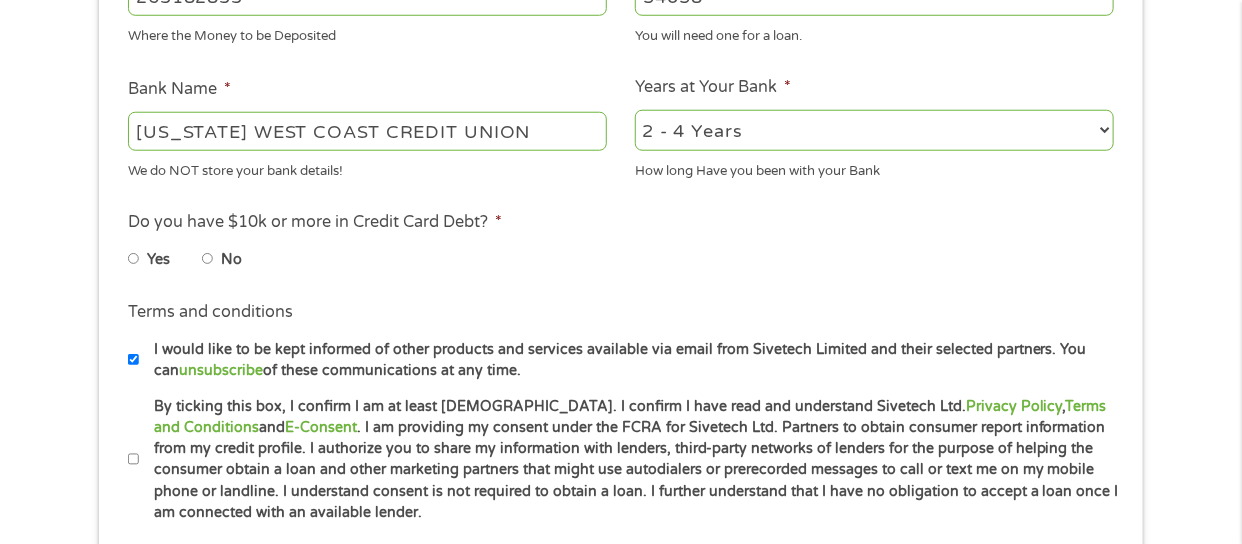 select on "60months" 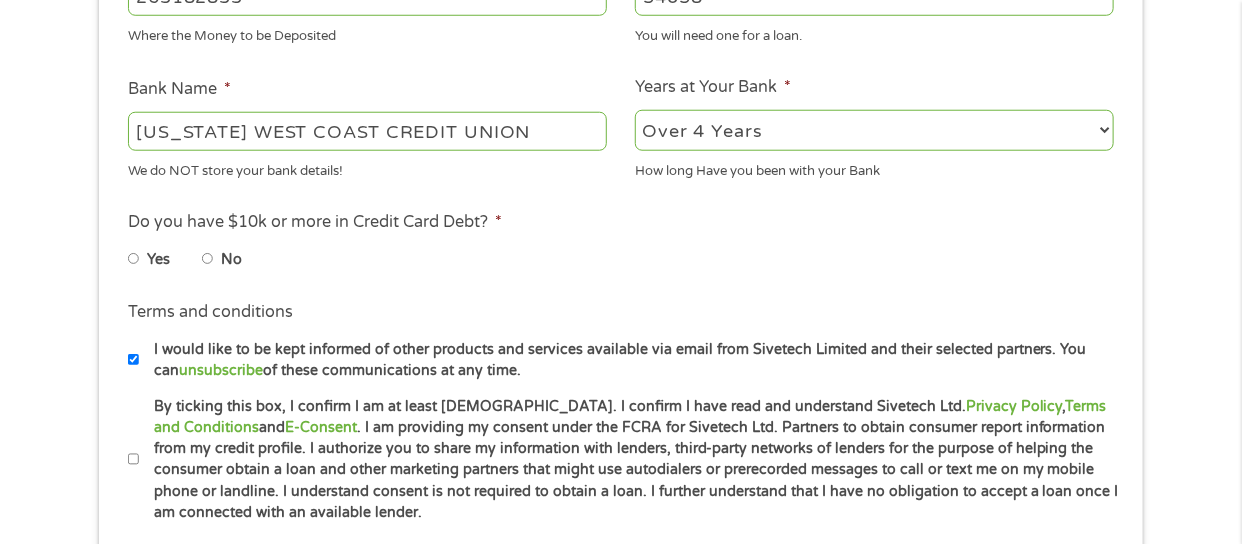 click on "2 - 4 Years 6 - 12 Months 1 - 2 Years Over 4 Years" at bounding box center (874, 130) 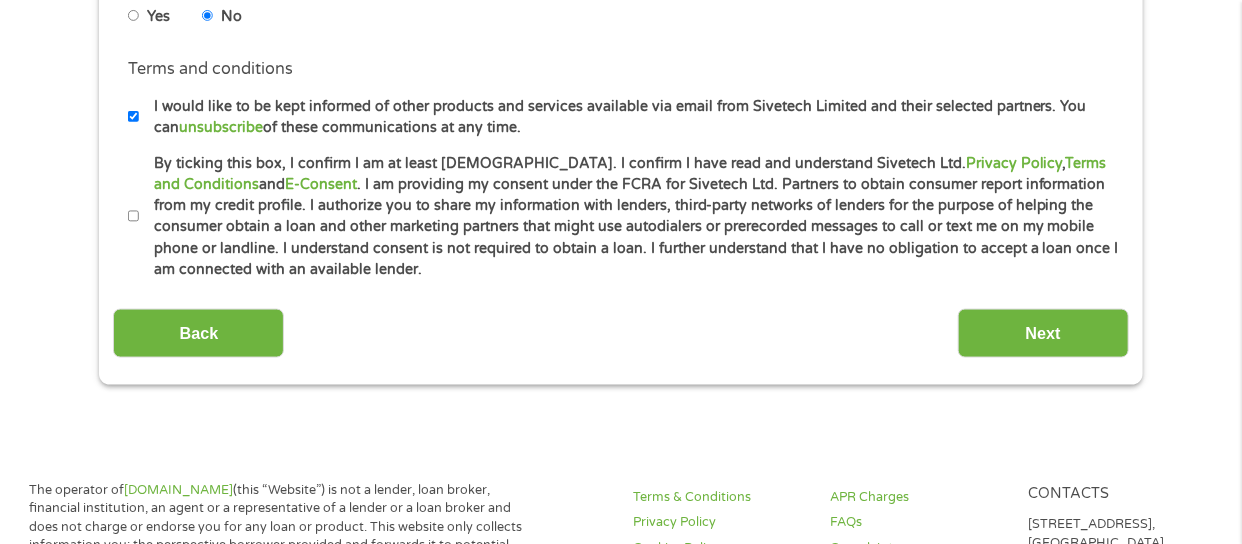 scroll, scrollTop: 1000, scrollLeft: 0, axis: vertical 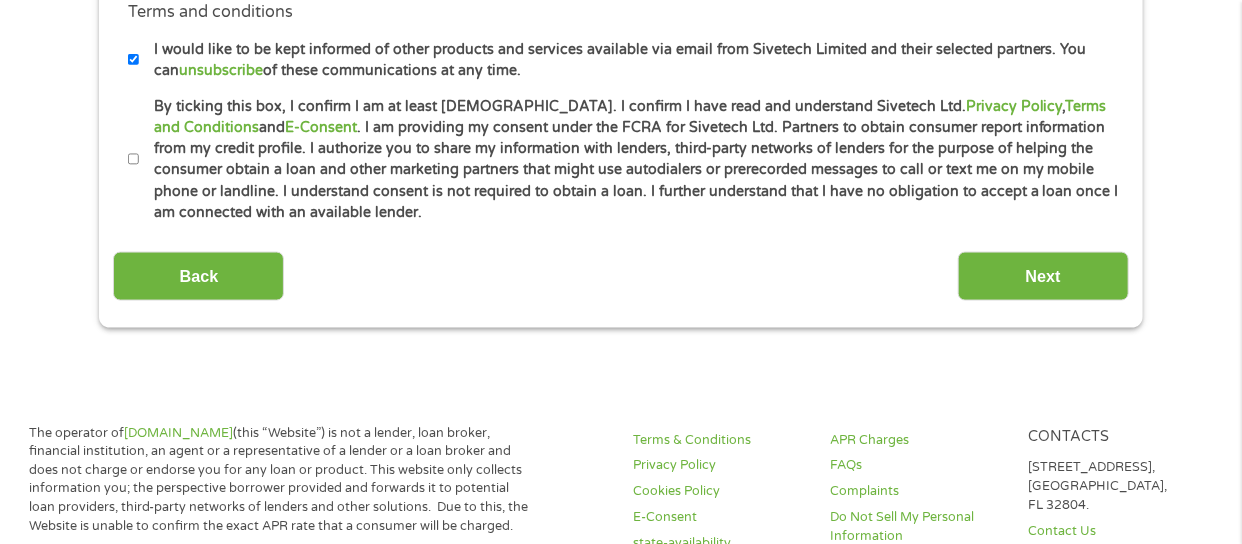 click on "Terms and conditions *
By ticking this box, I confirm I am at least [DEMOGRAPHIC_DATA]. I confirm I have read and understand Sivetech Ltd.  Privacy Policy ,  Terms and Conditions  and  E-Consent . I am providing my consent under the FCRA for Sivetech Ltd. Partners to obtain consumer report information from my credit profile. I authorize you to share my information with lenders, third-party networks of lenders for the purpose of helping the consumer obtain a loan and other marketing partners that might use autodialers or prerecorded messages to call or text me on my mobile phone or landline. I understand consent is not required to obtain a loan. I further understand that I have no obligation to accept a loan once I am connected with an available lender." at bounding box center (620, 160) 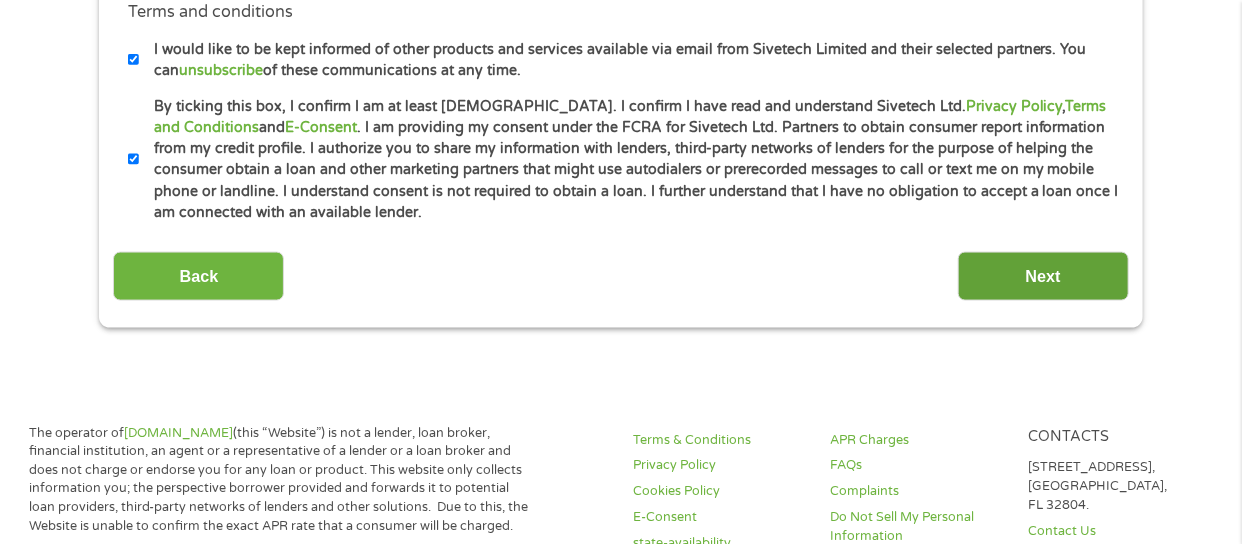 click on "Next" at bounding box center [1043, 276] 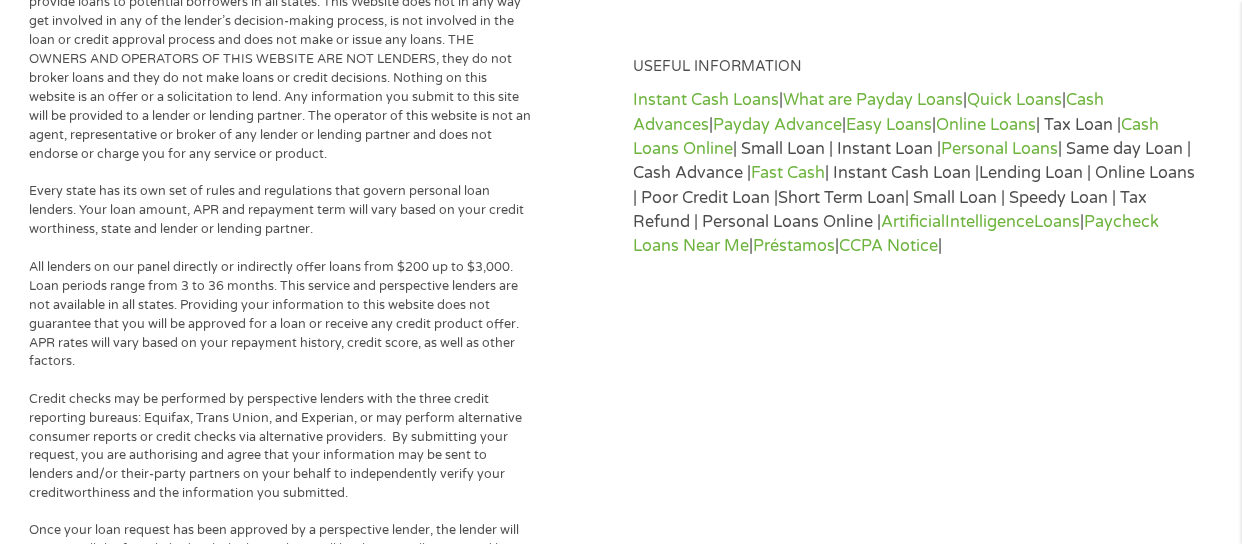 scroll, scrollTop: 7, scrollLeft: 8, axis: both 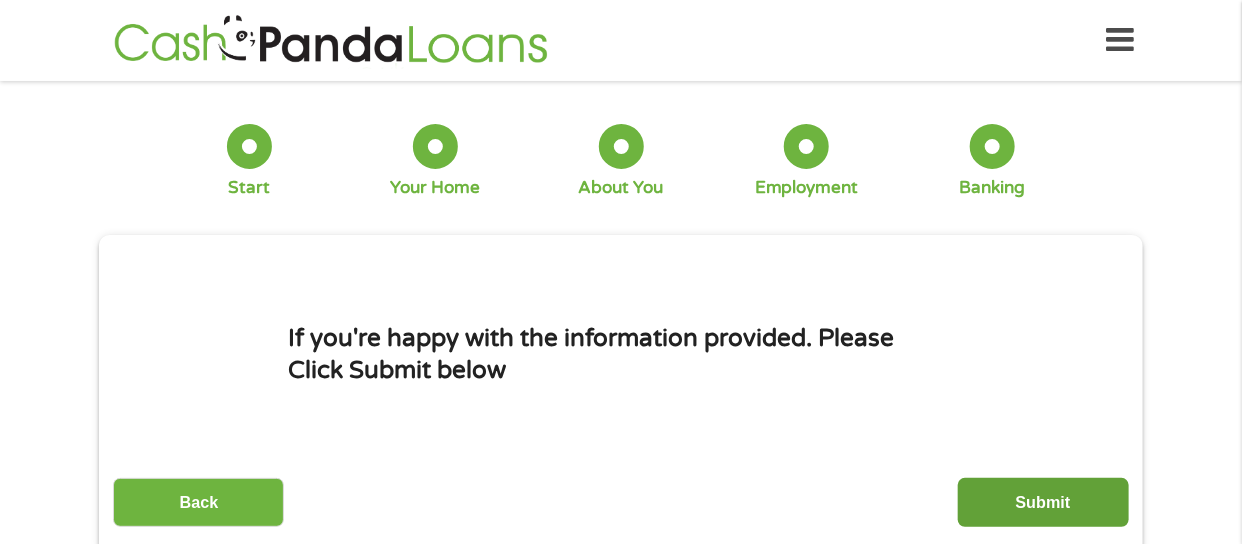 click on "Submit" at bounding box center (1043, 502) 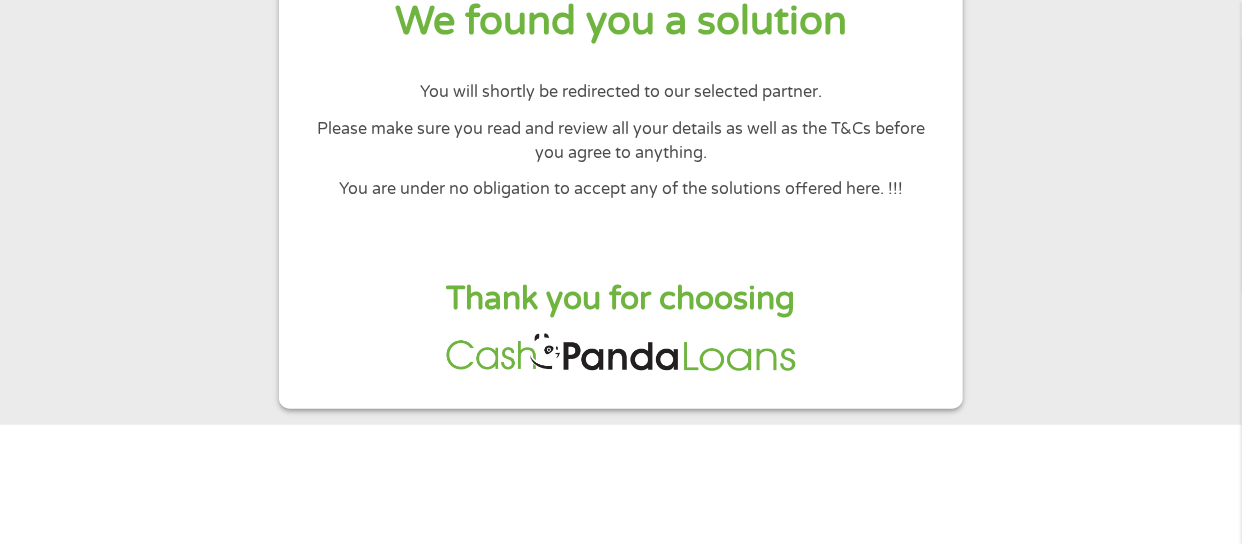 scroll, scrollTop: 99, scrollLeft: 0, axis: vertical 